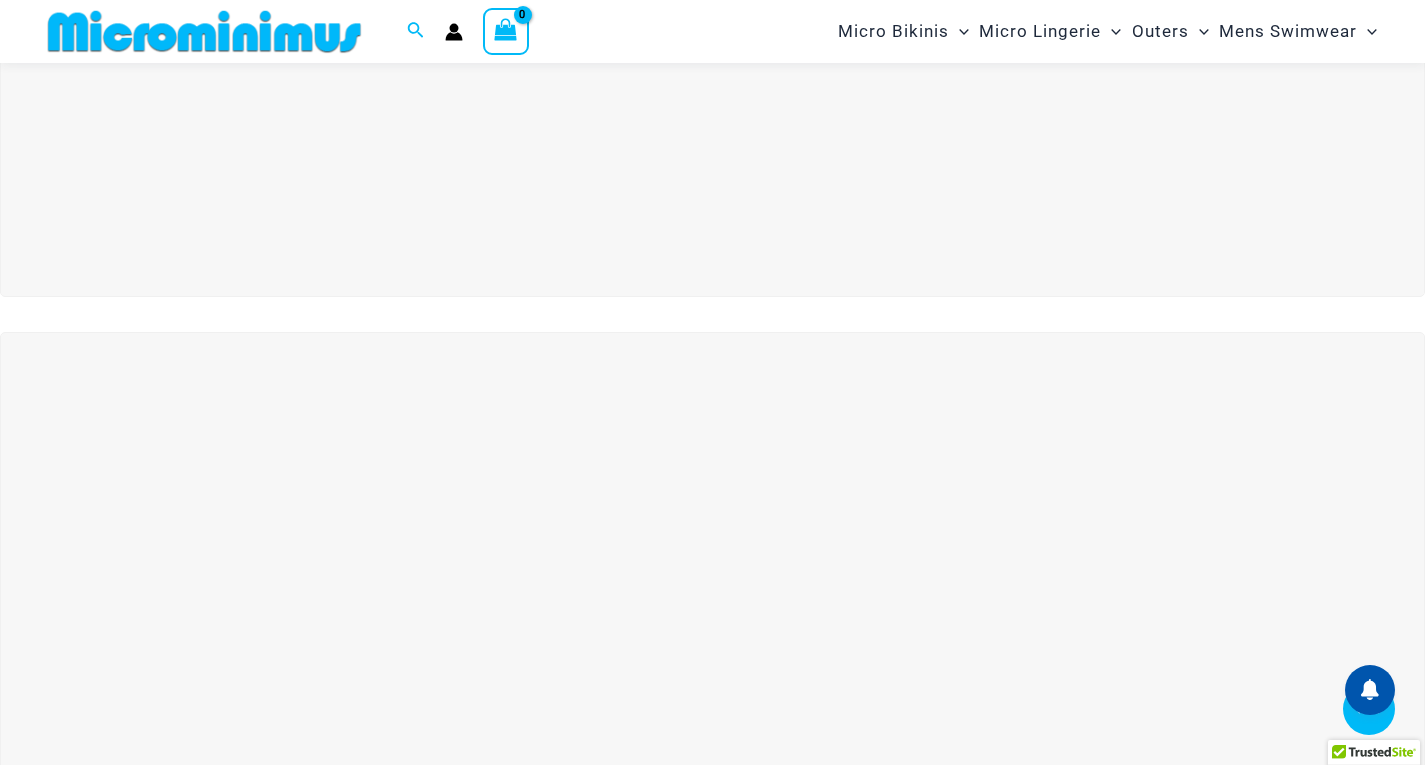 scroll, scrollTop: 0, scrollLeft: 0, axis: both 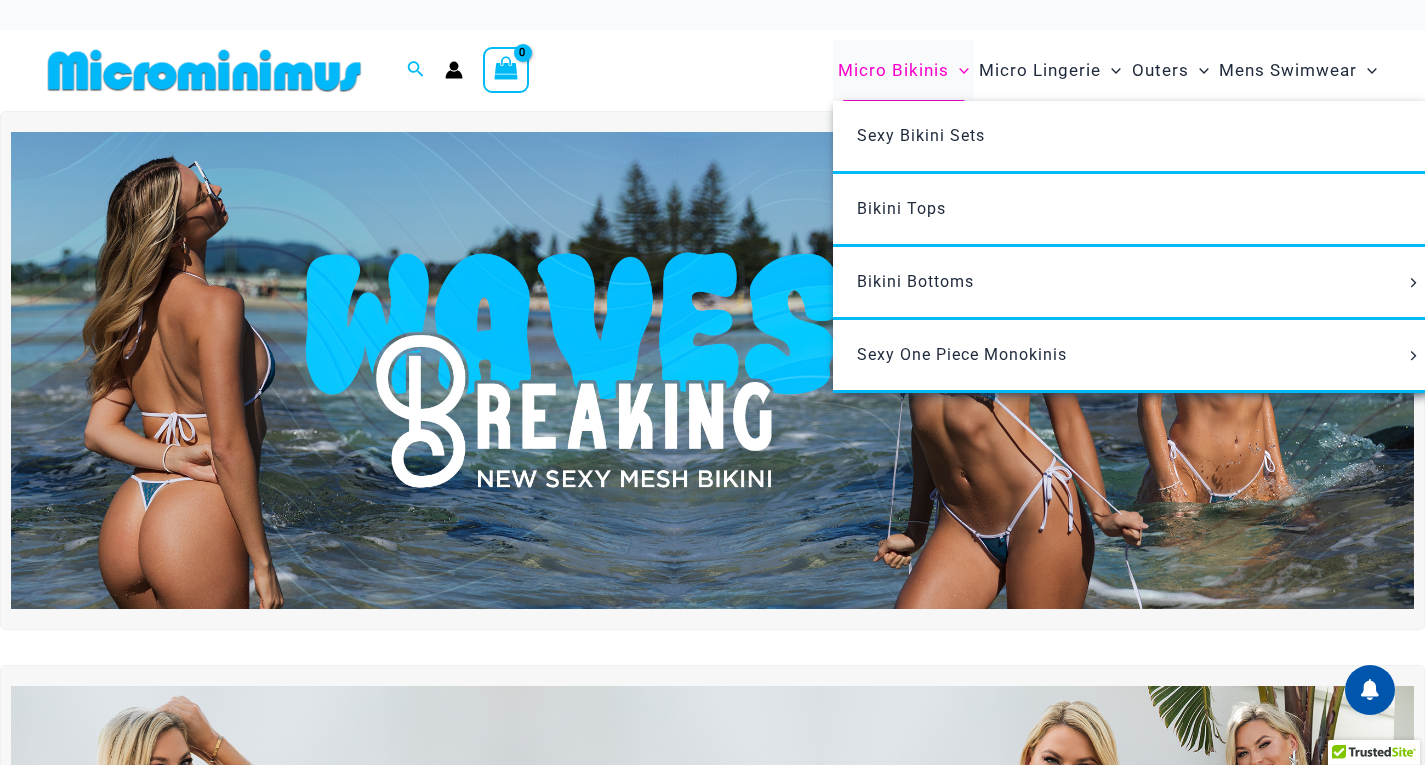 click on "Micro Bikinis" at bounding box center (893, 70) 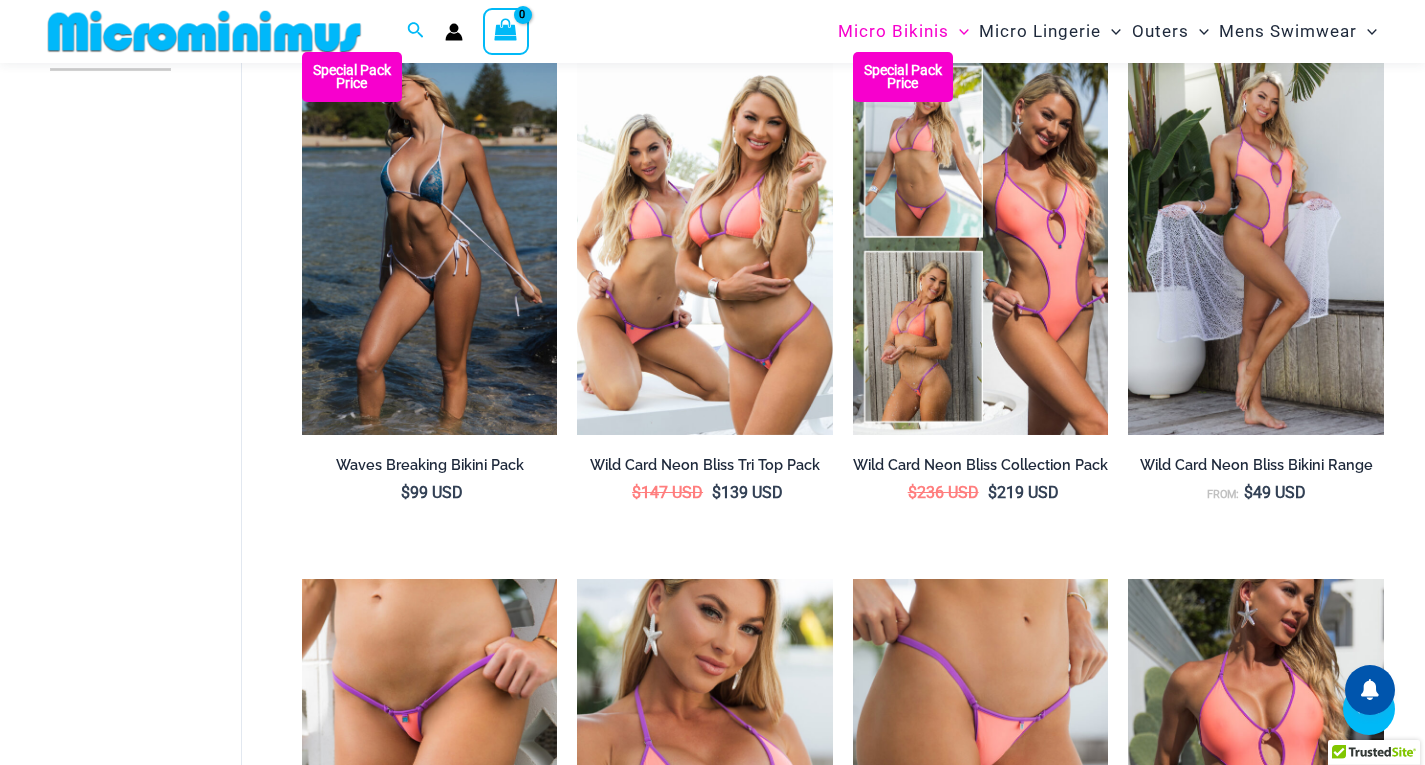 scroll, scrollTop: 998, scrollLeft: 0, axis: vertical 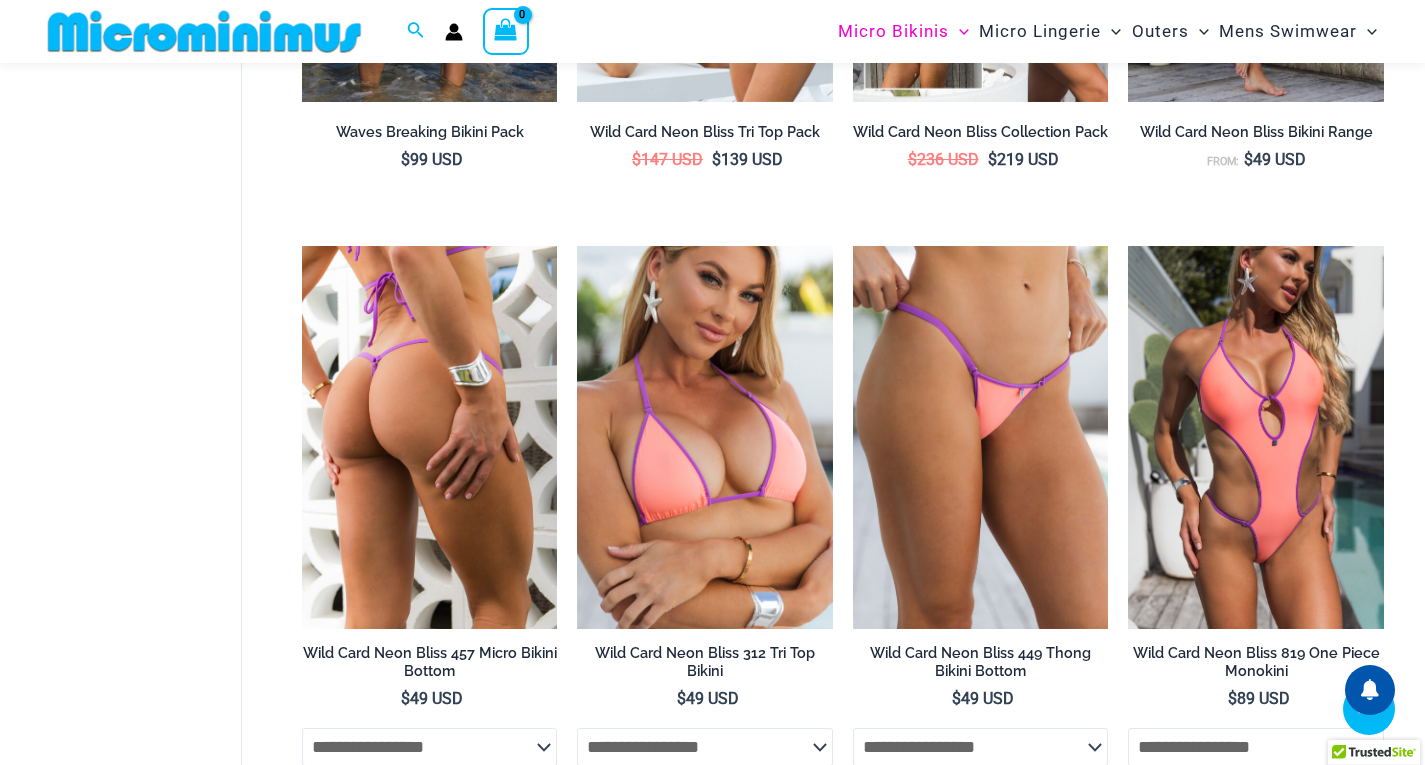 click at bounding box center (430, 437) 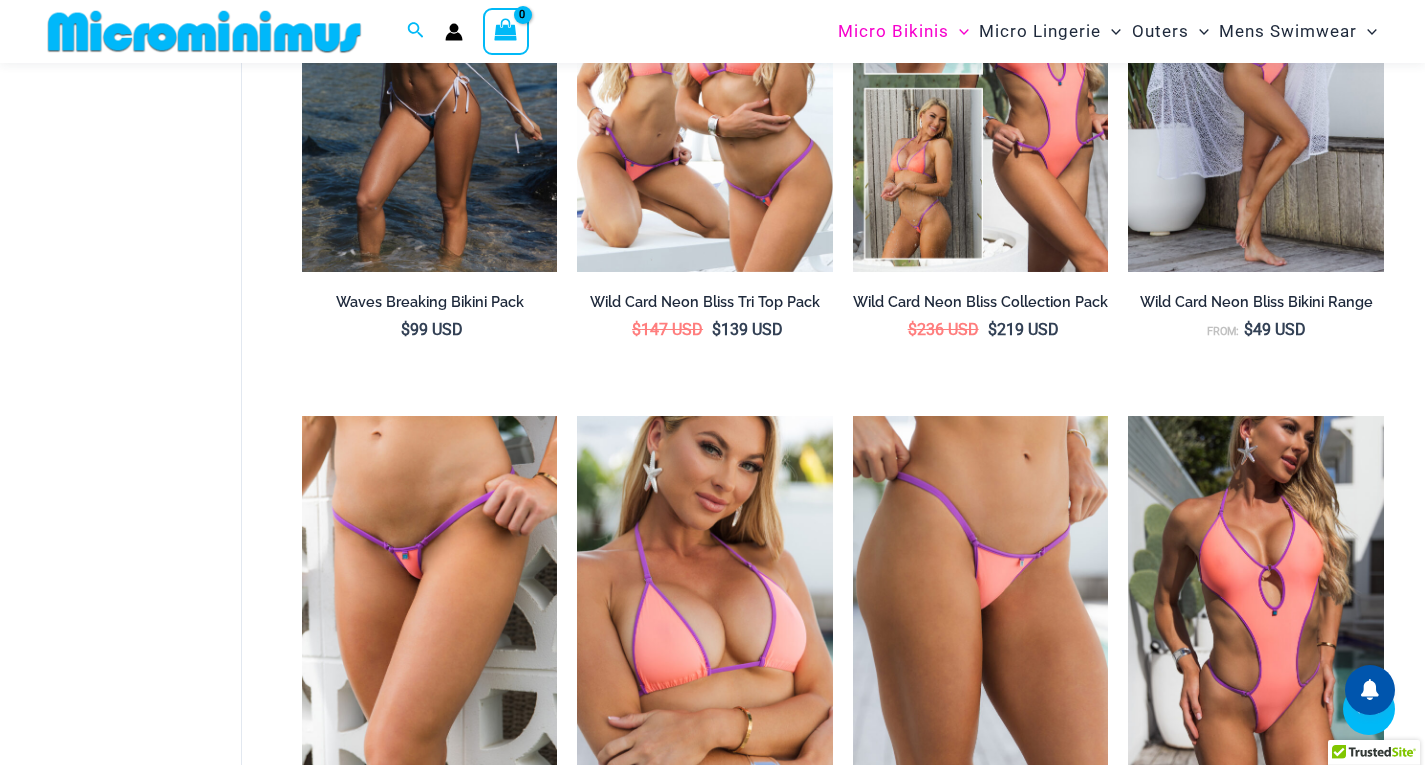 scroll, scrollTop: 665, scrollLeft: 0, axis: vertical 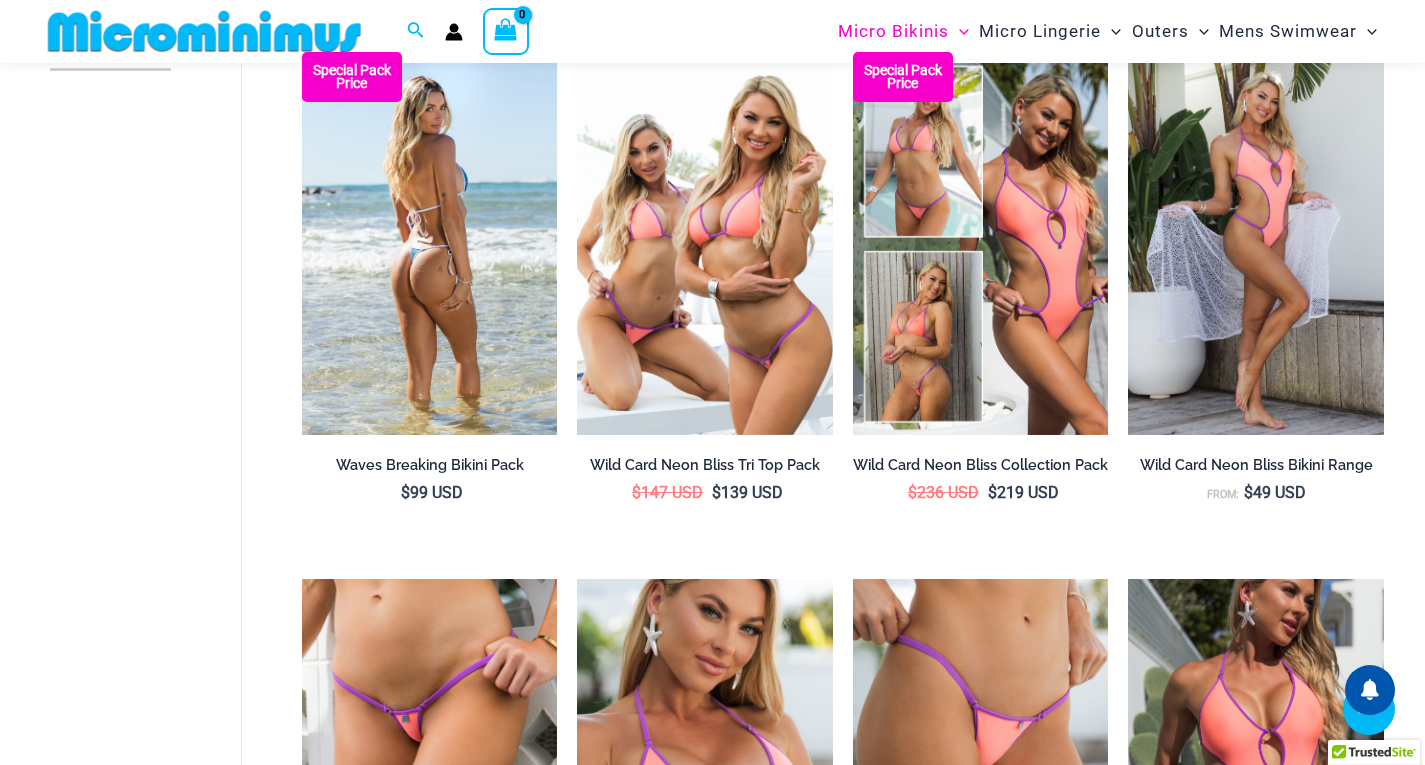 click at bounding box center [430, 243] 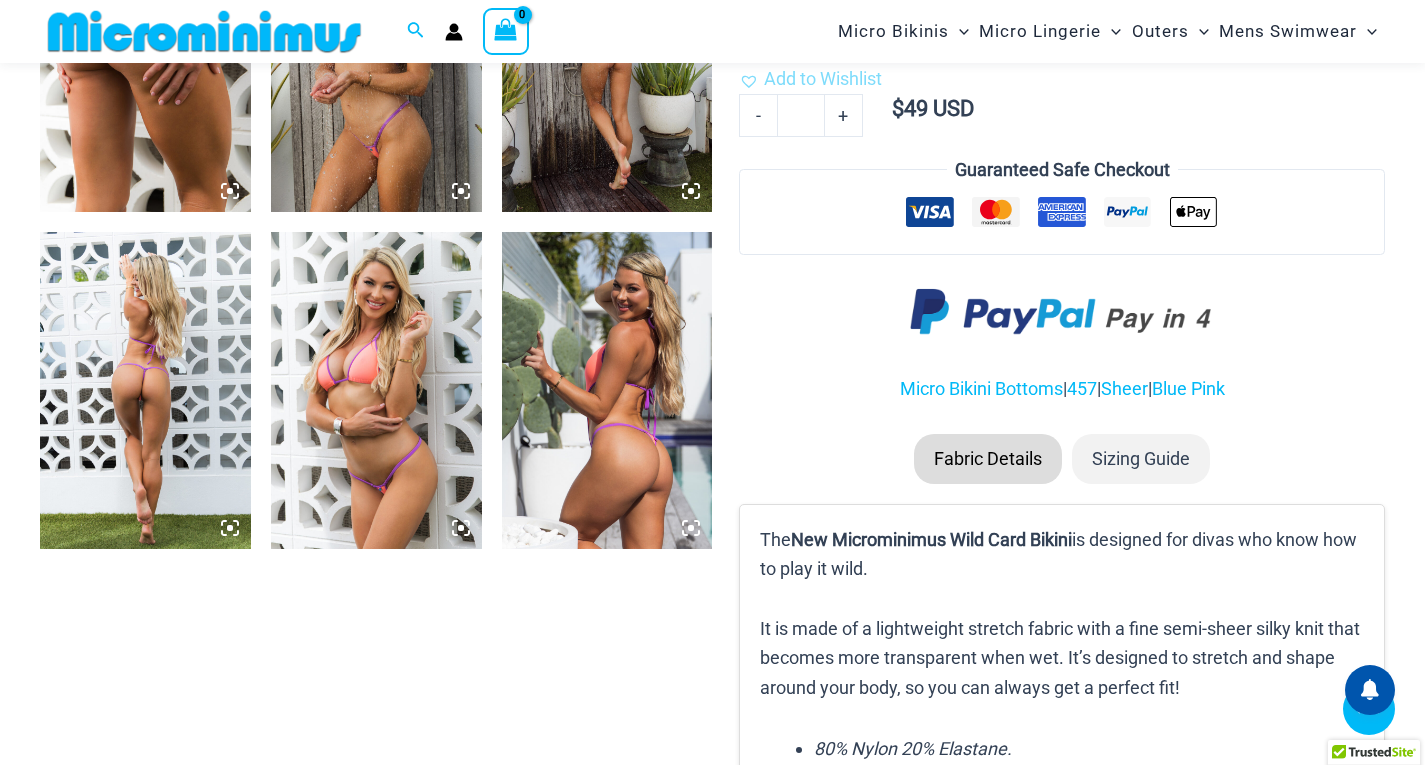 scroll, scrollTop: 1330, scrollLeft: 0, axis: vertical 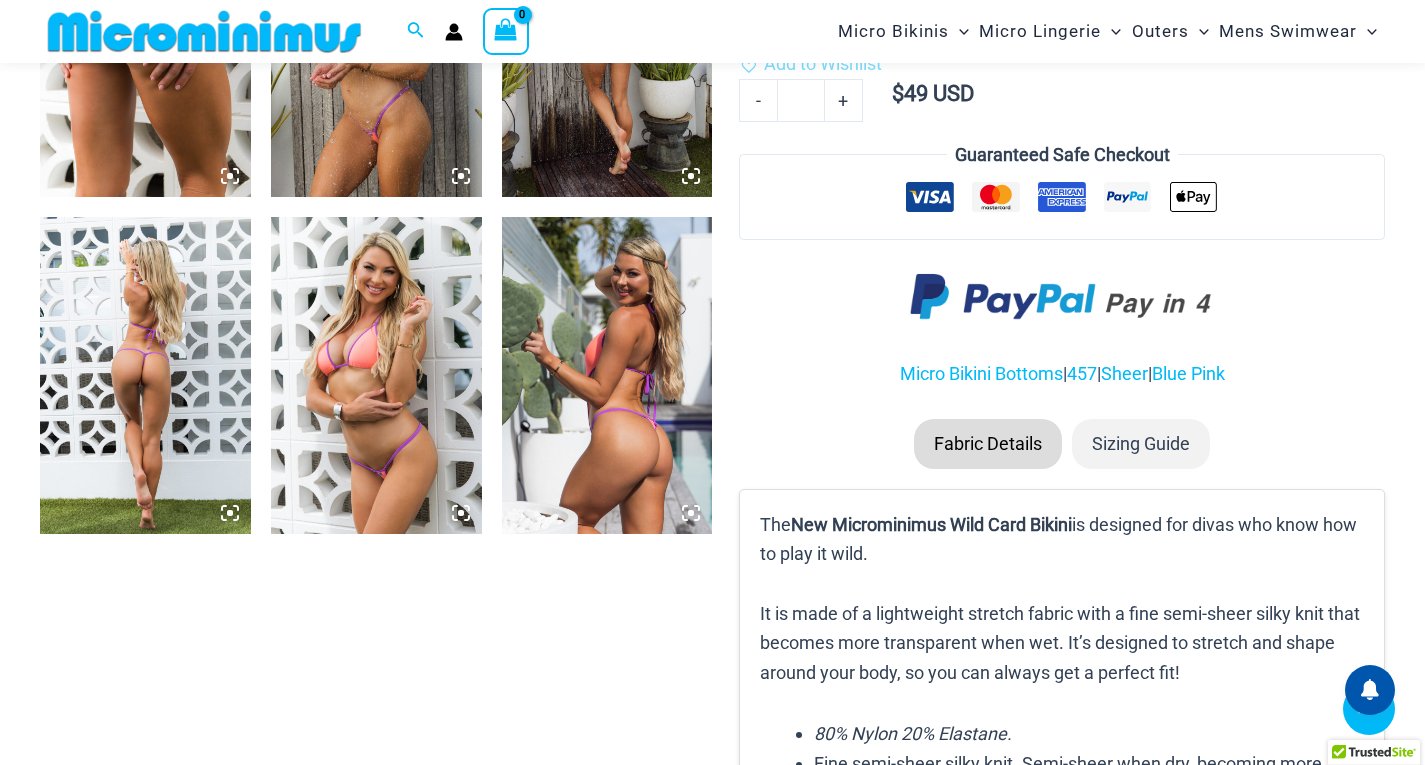 click at bounding box center [145, 375] 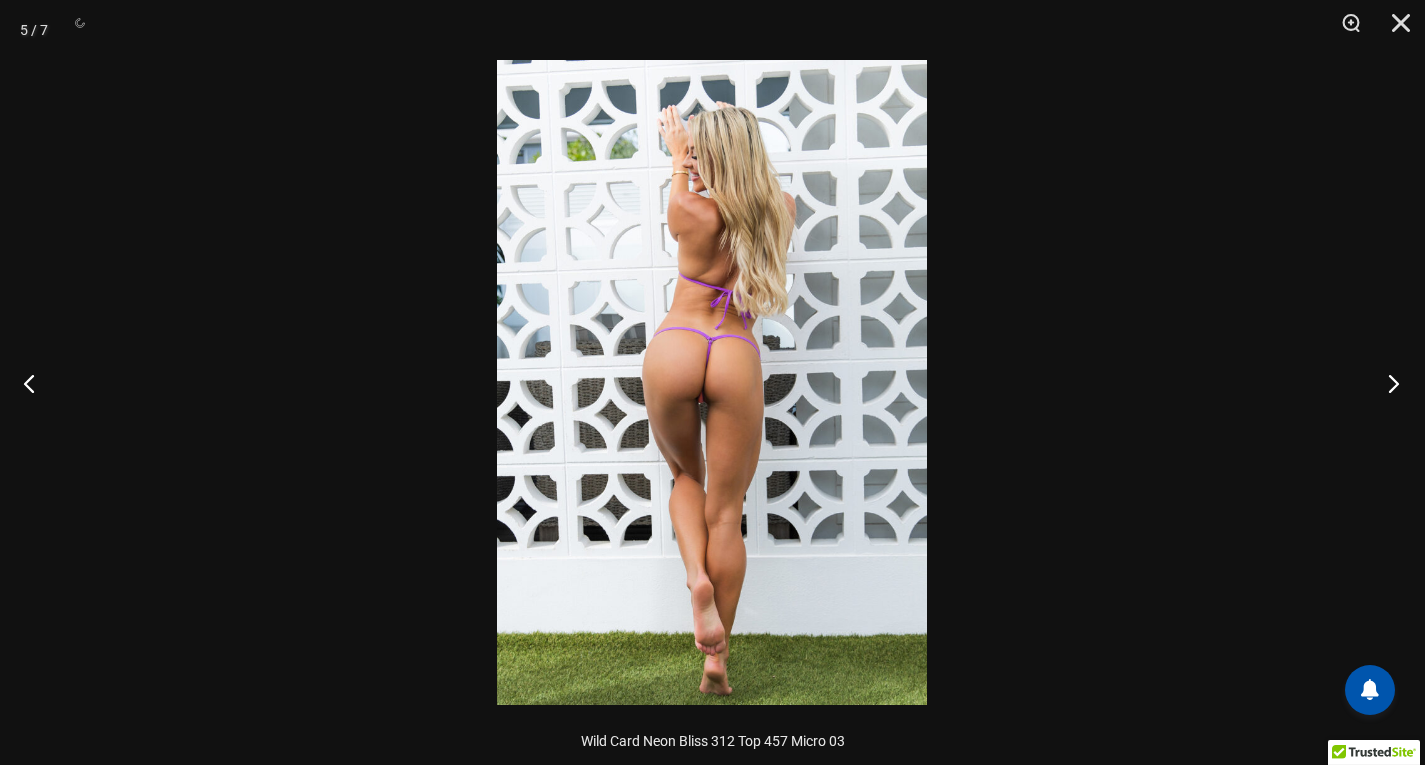 click at bounding box center [1387, 383] 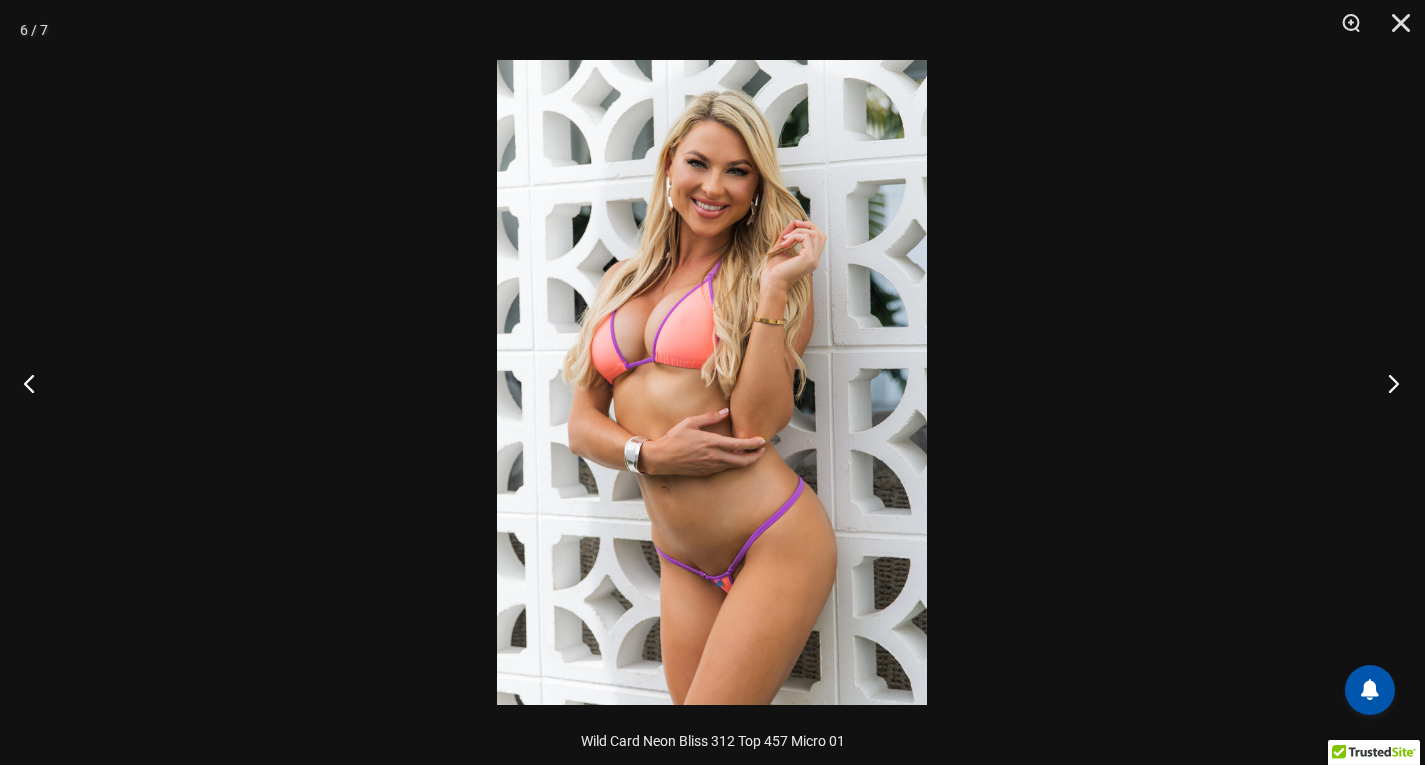 click at bounding box center [1387, 383] 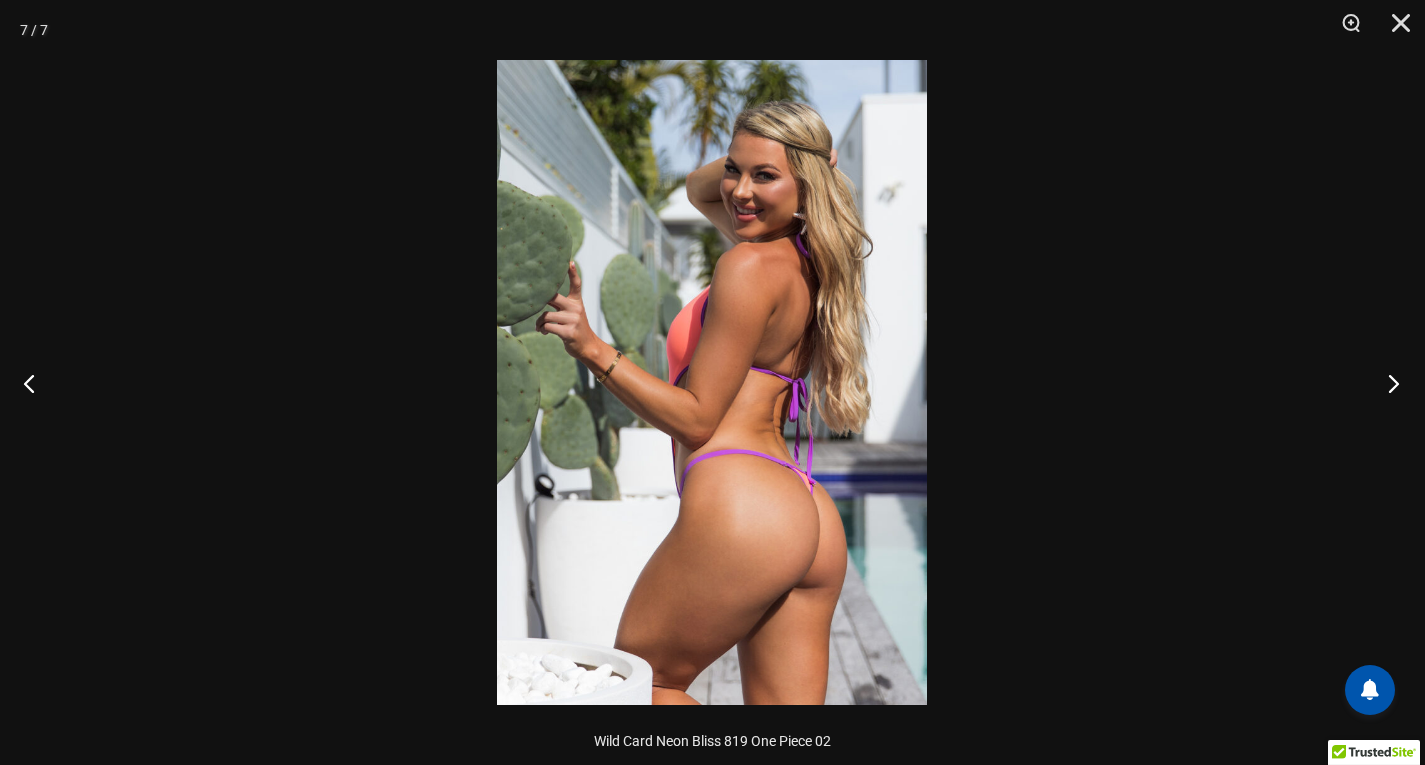 click at bounding box center [1387, 383] 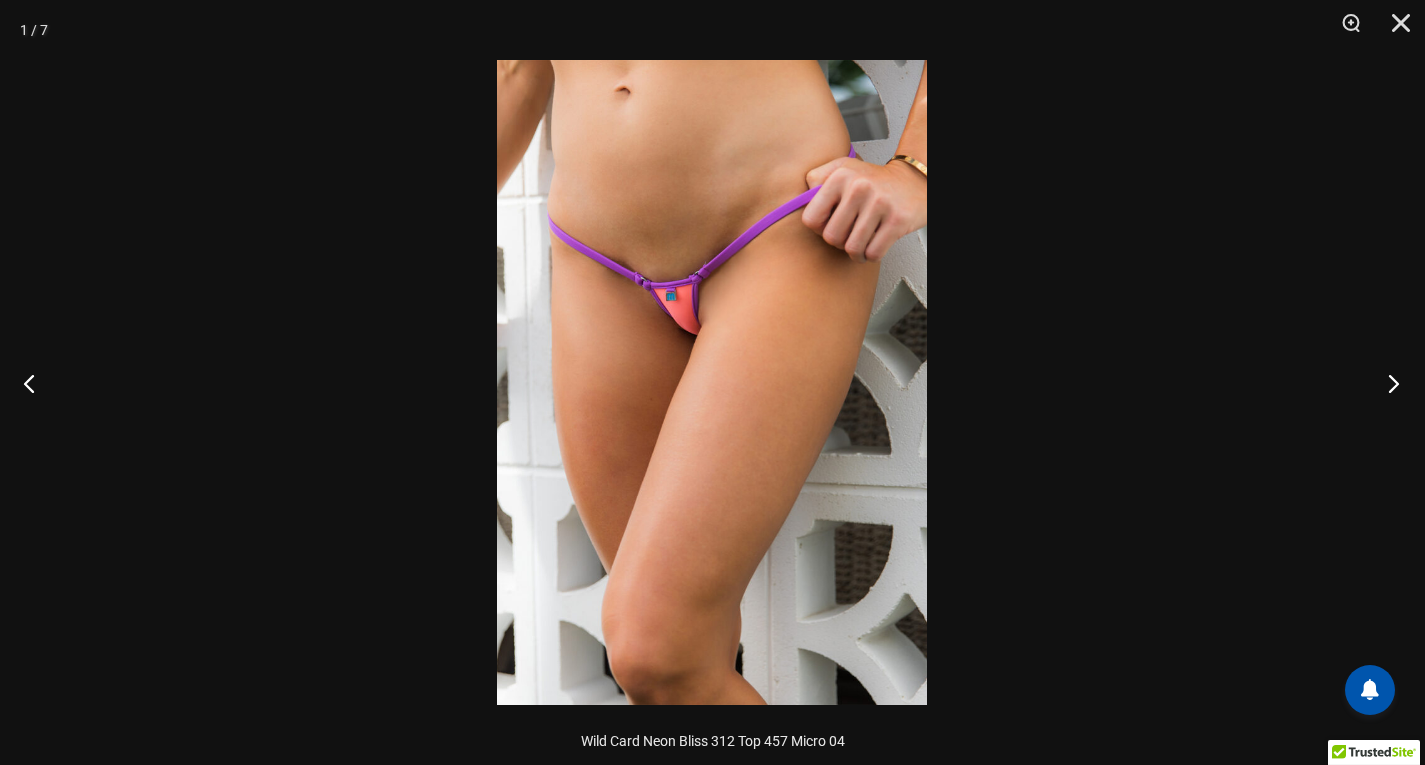 click at bounding box center (1387, 383) 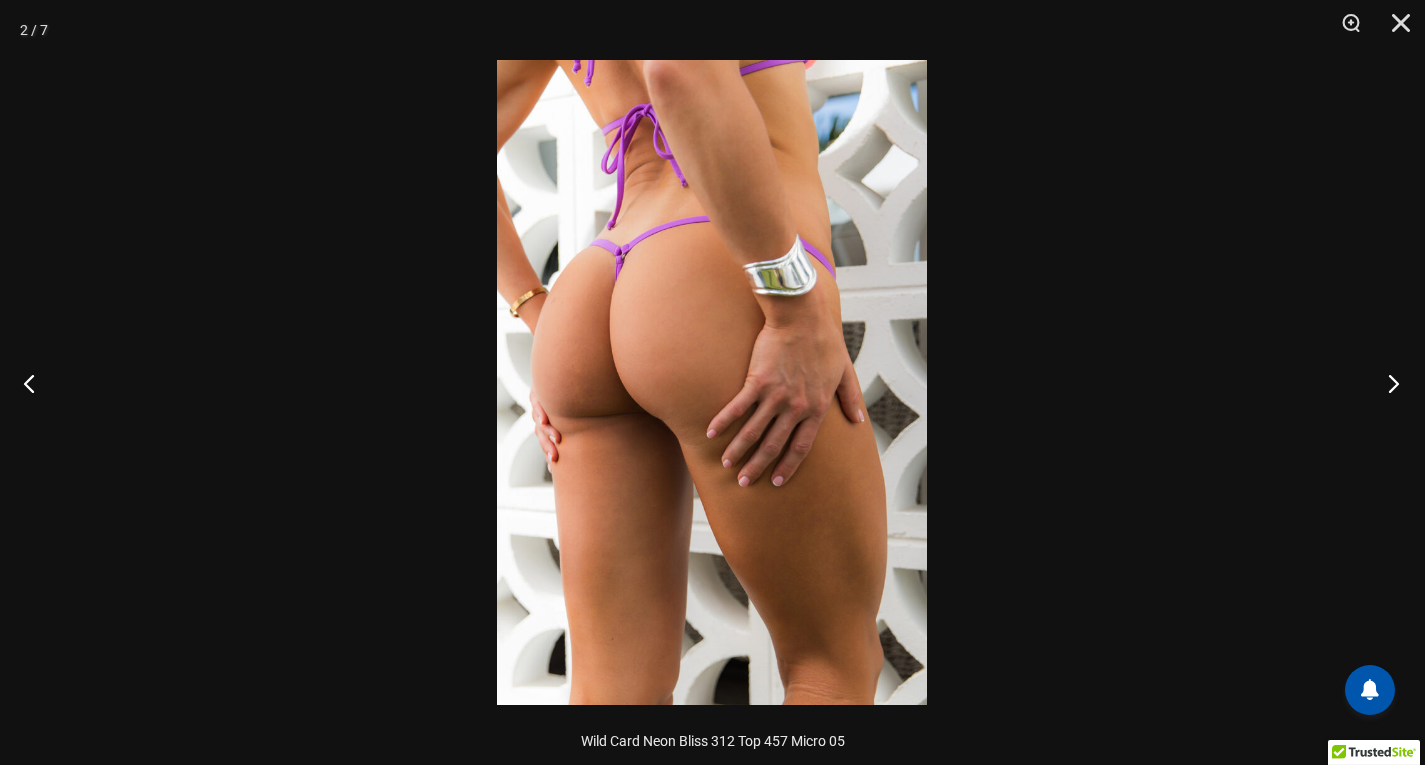 click at bounding box center (1387, 383) 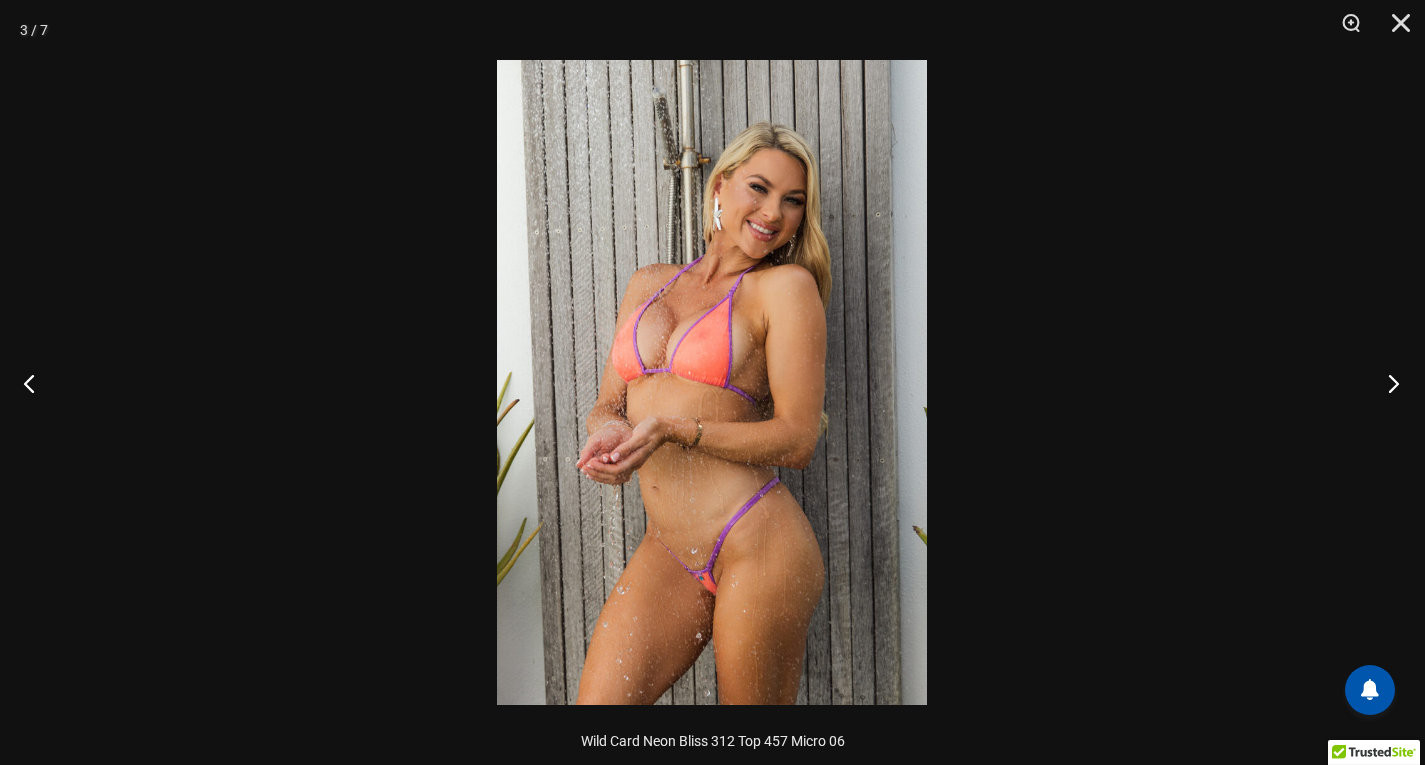 click at bounding box center (1387, 383) 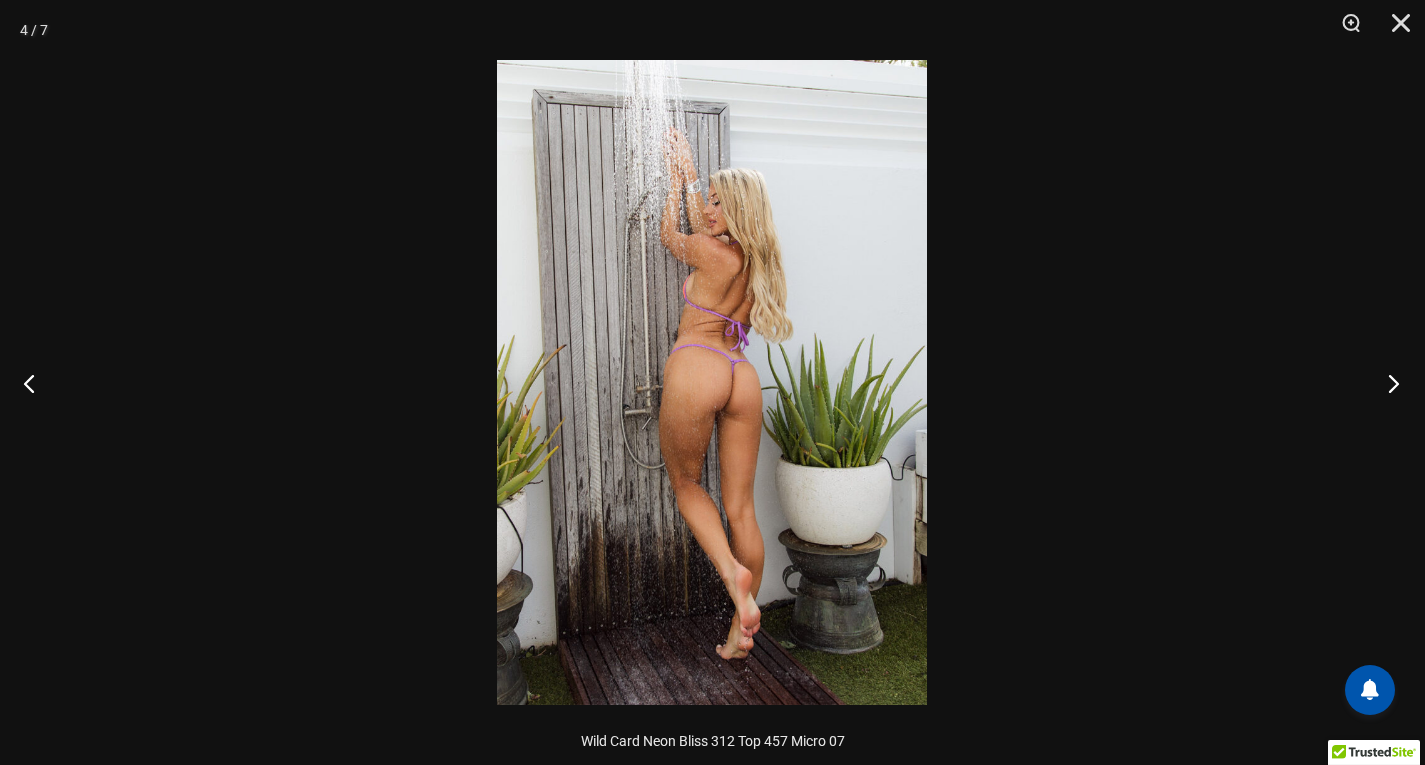click at bounding box center (1387, 383) 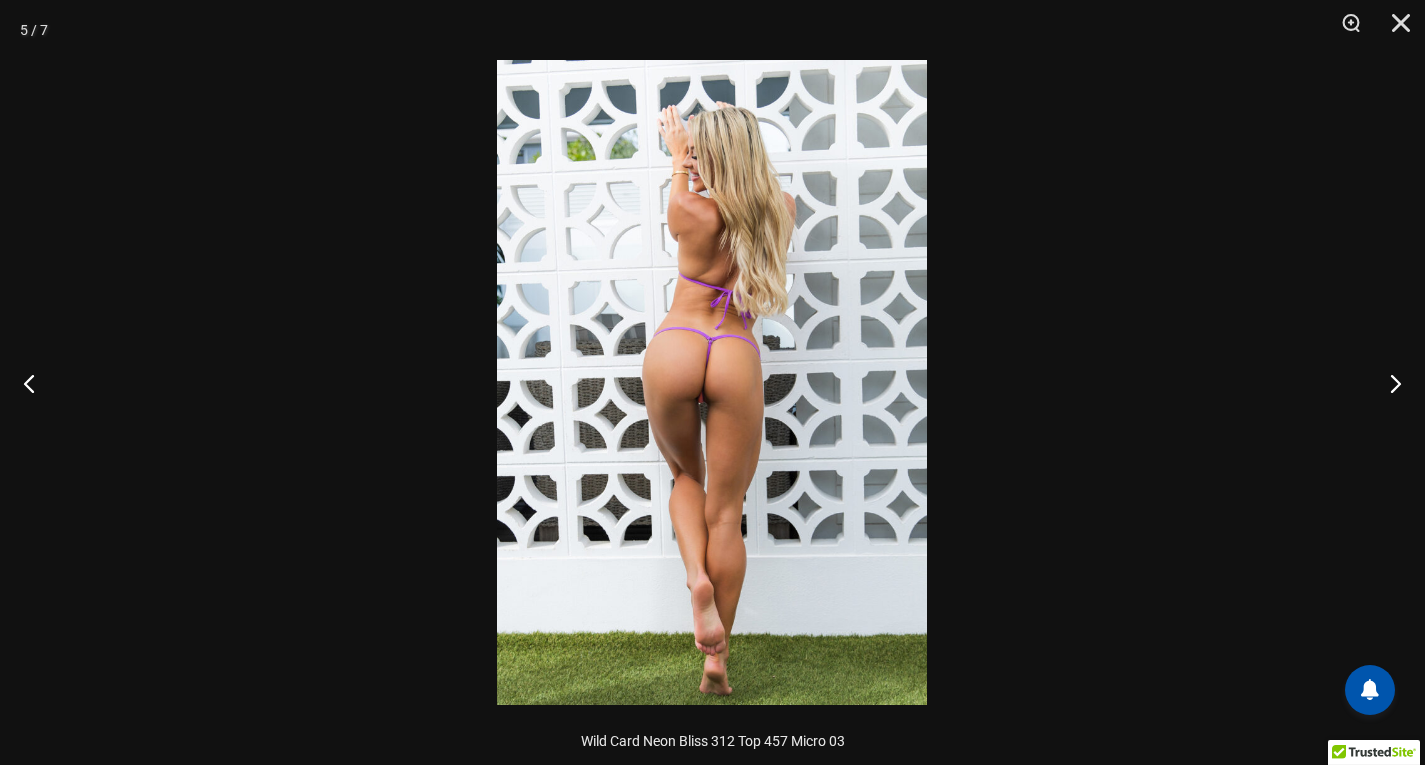 click at bounding box center (712, 382) 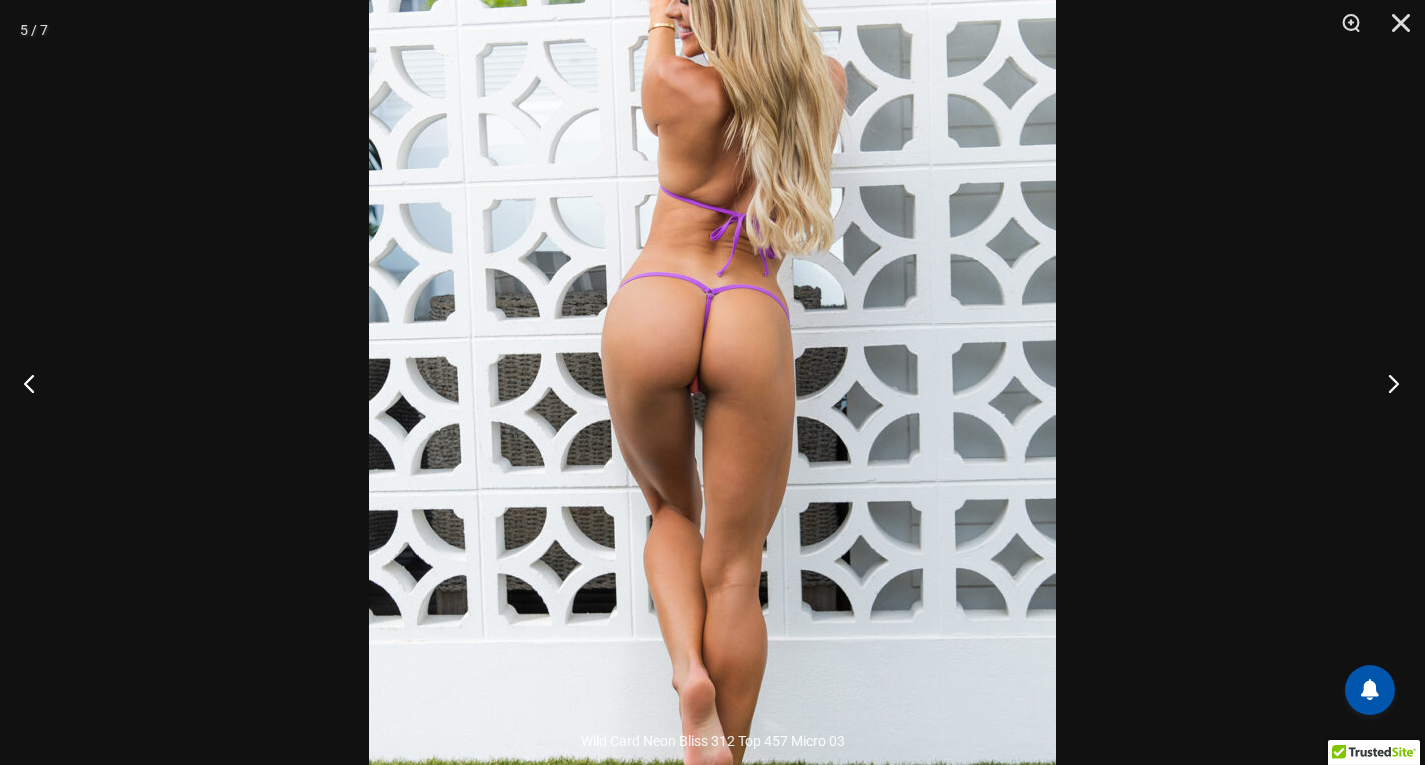 click at bounding box center (1387, 383) 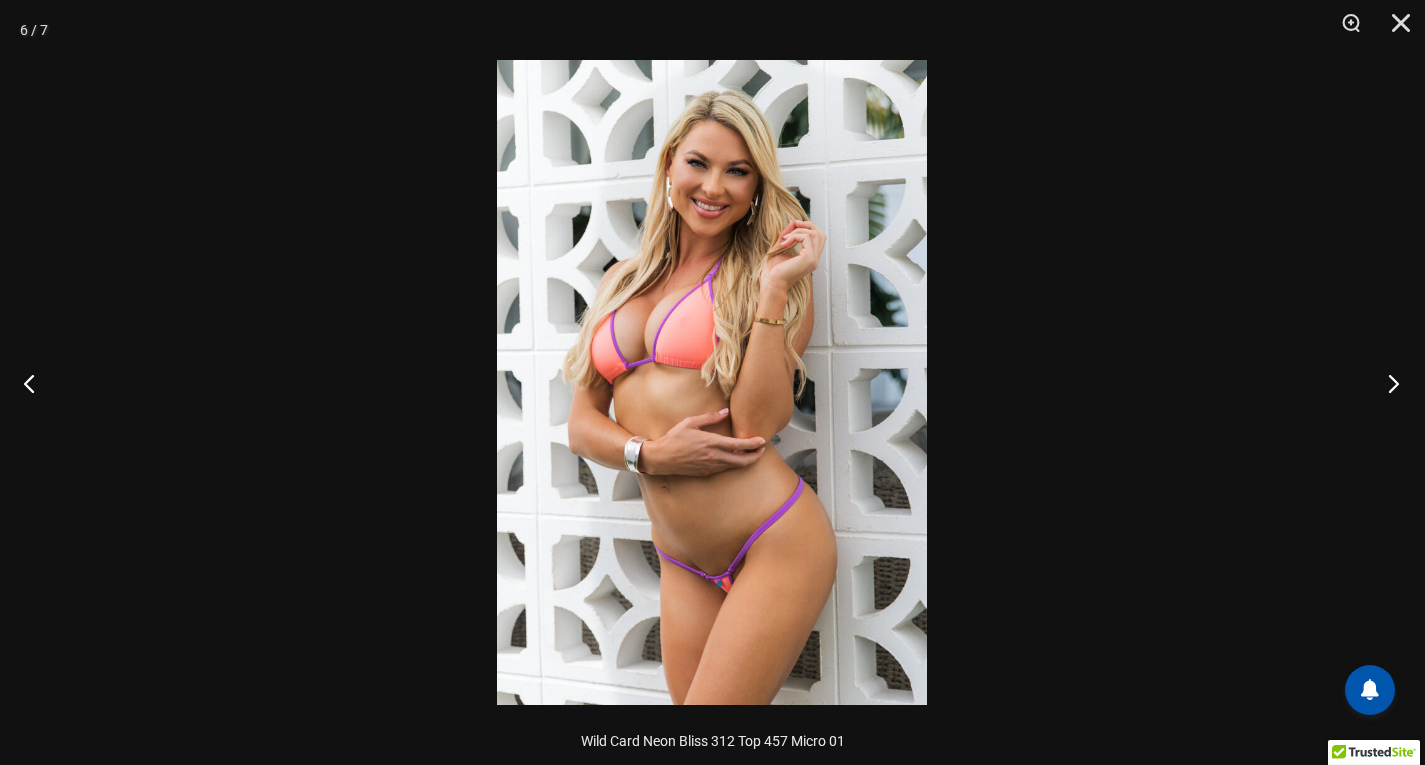 click at bounding box center (1387, 383) 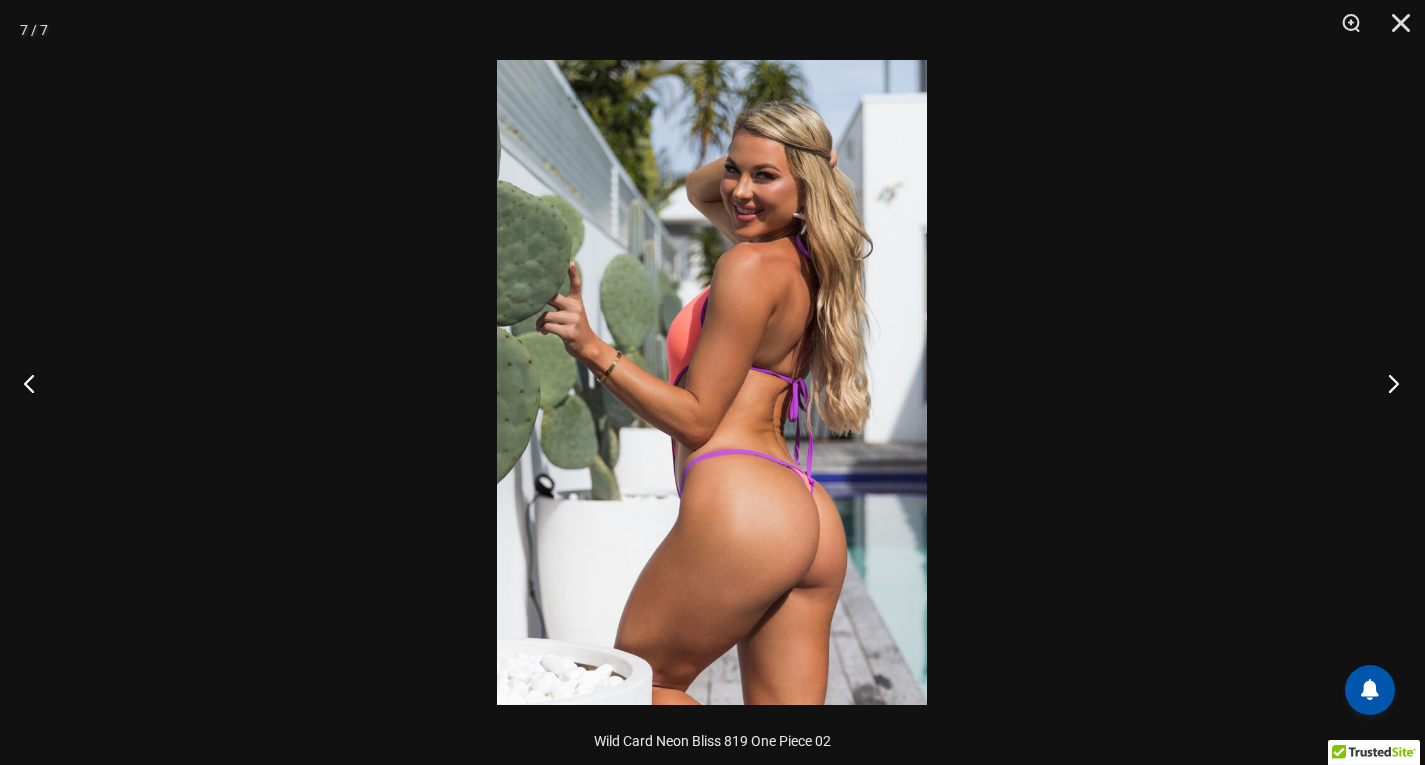 click at bounding box center (1387, 383) 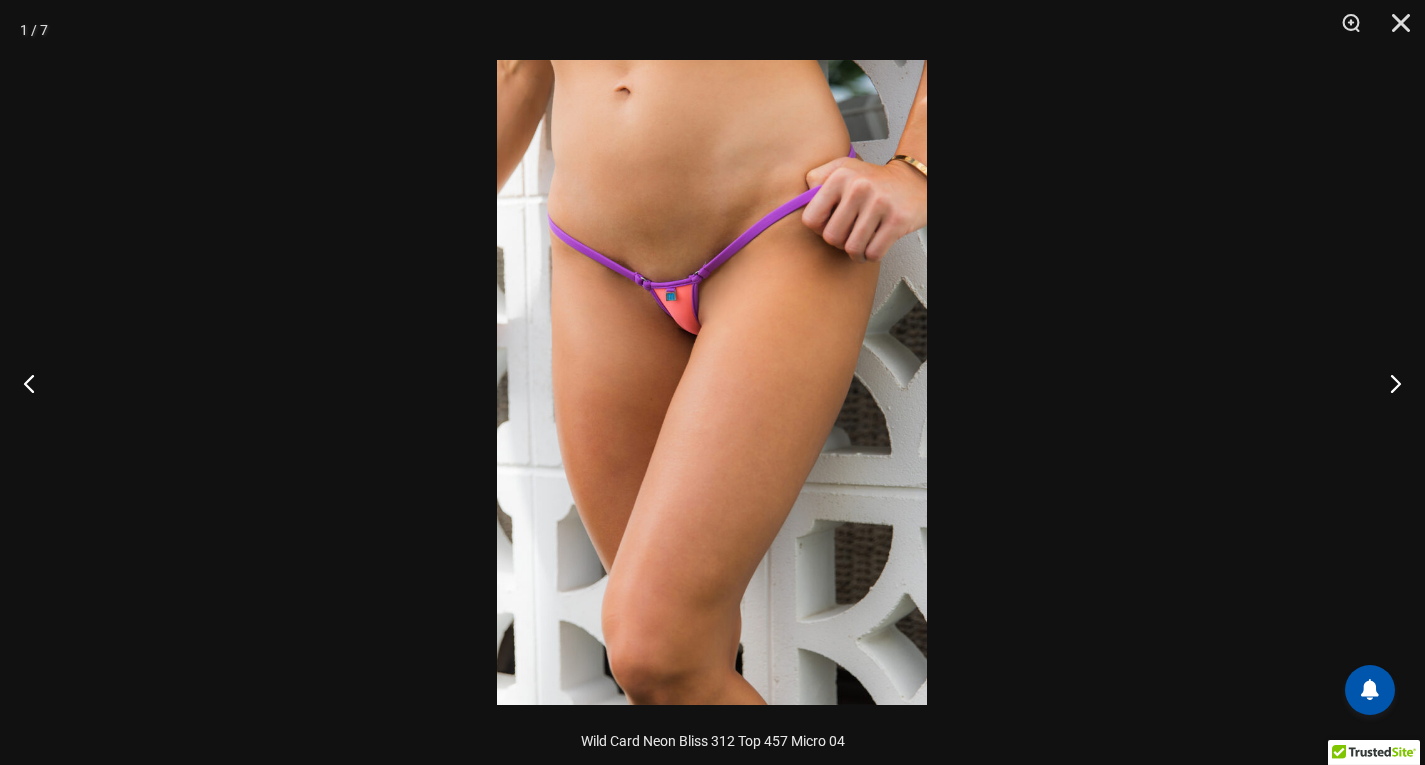 click at bounding box center [712, 382] 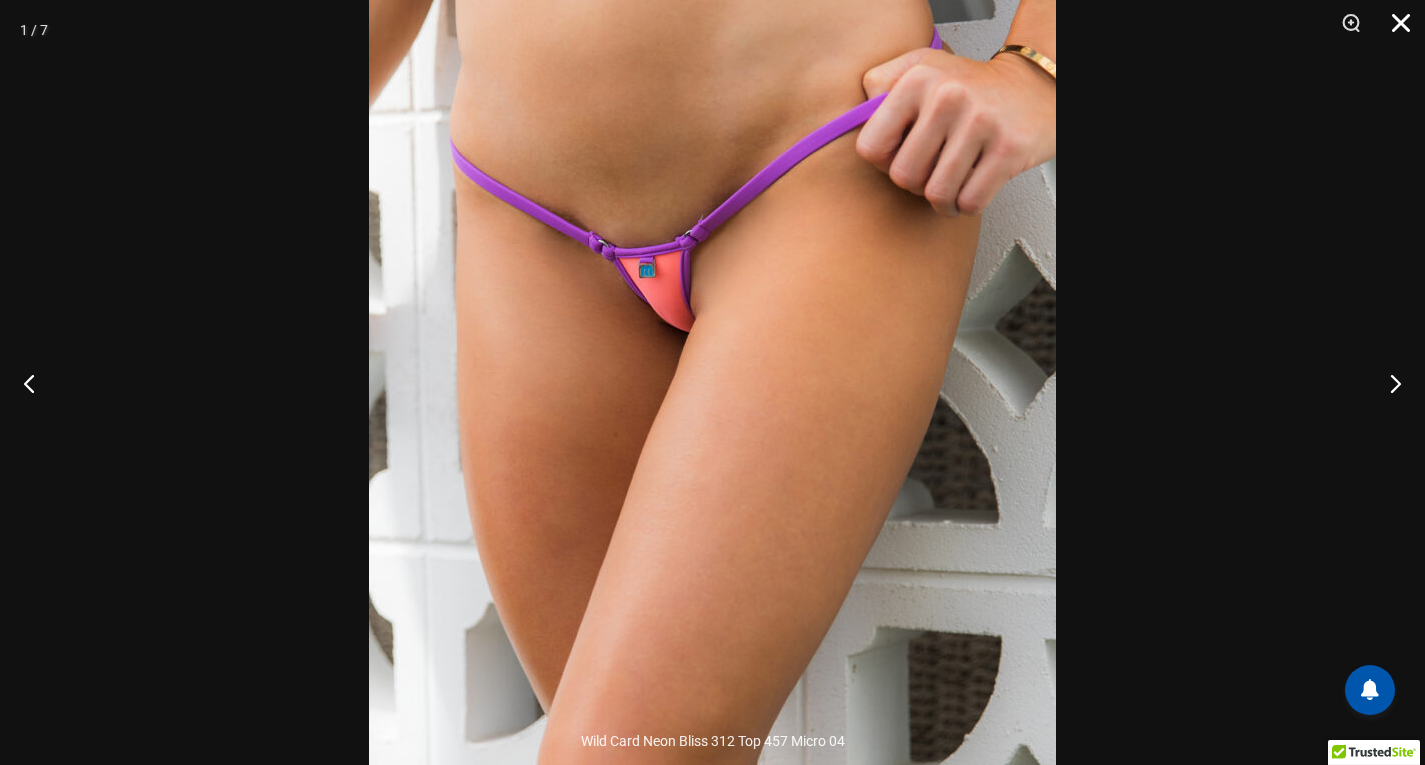 click at bounding box center (1394, 30) 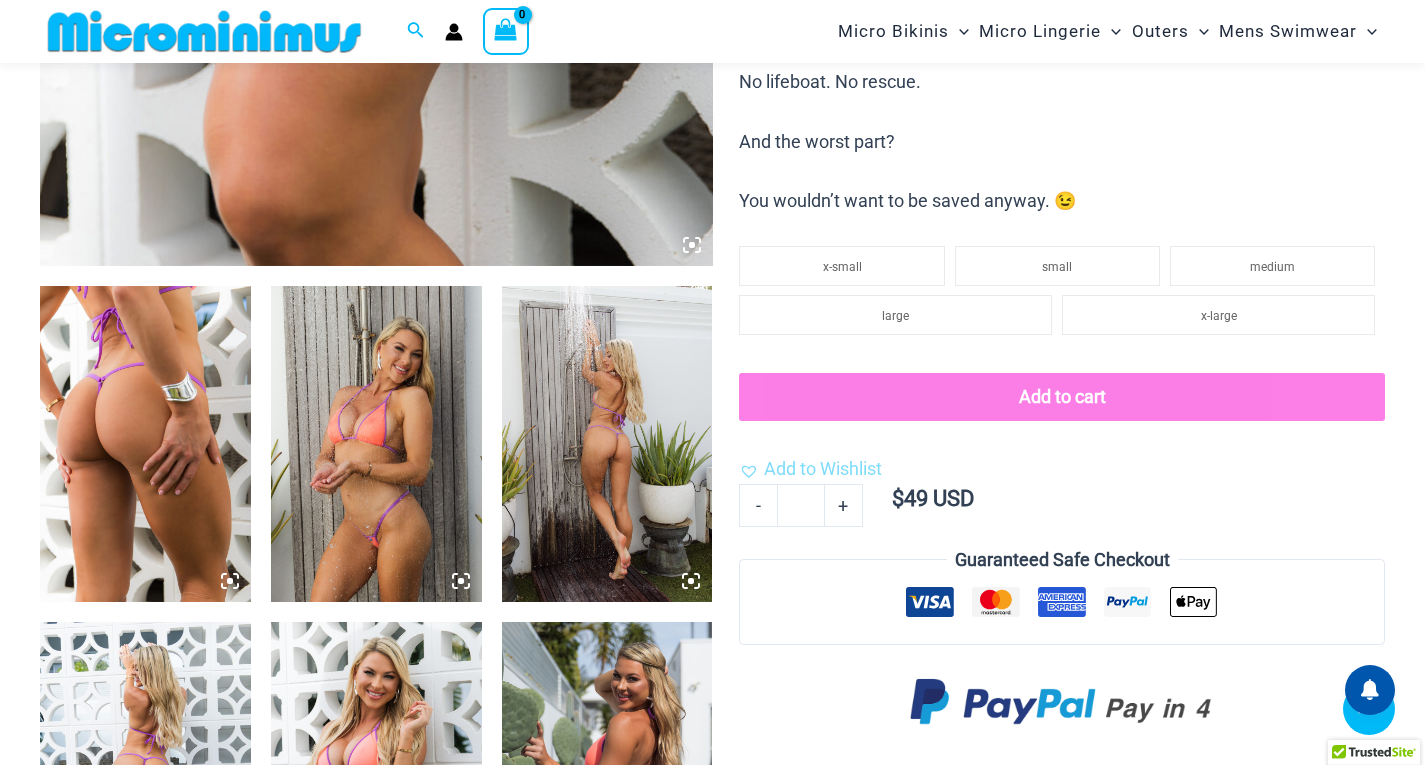 scroll, scrollTop: 663, scrollLeft: 0, axis: vertical 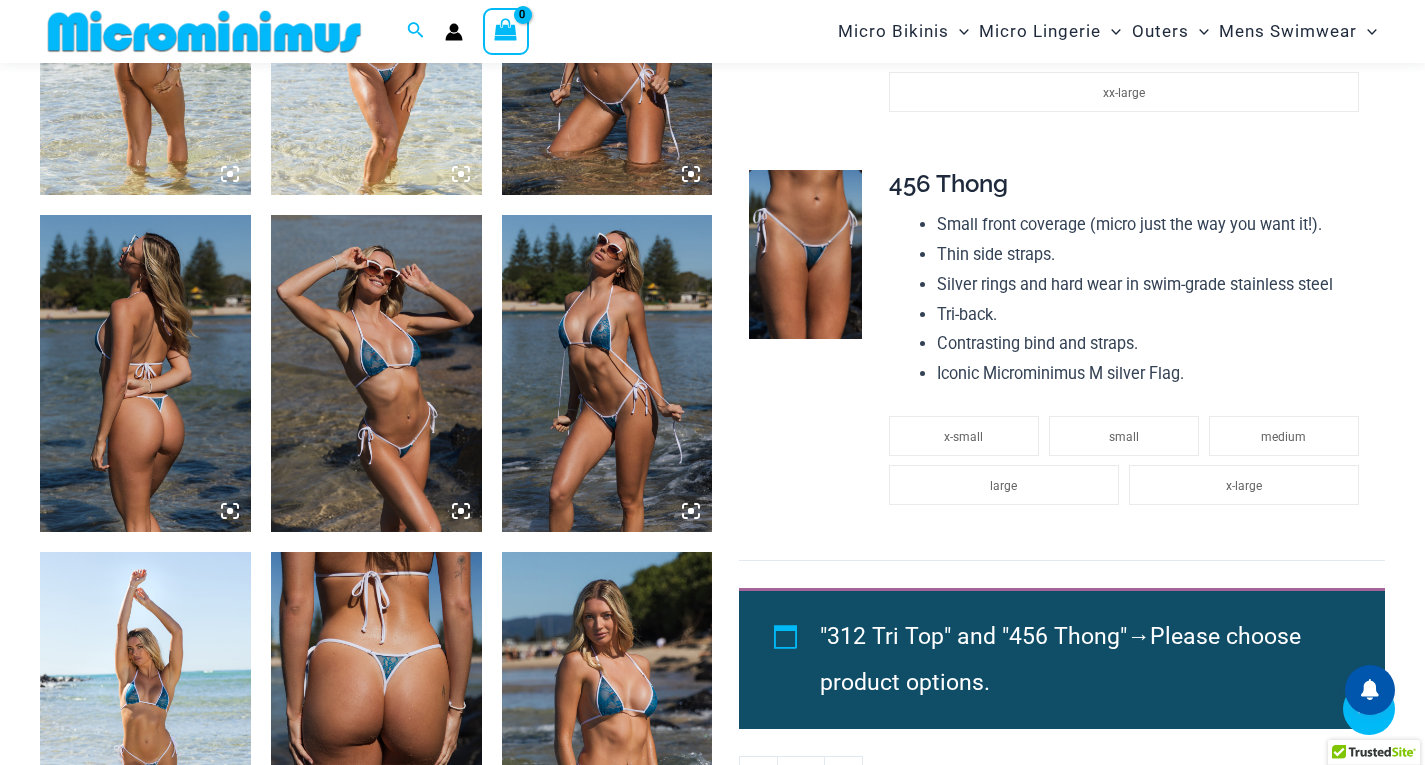 click at bounding box center [607, 37] 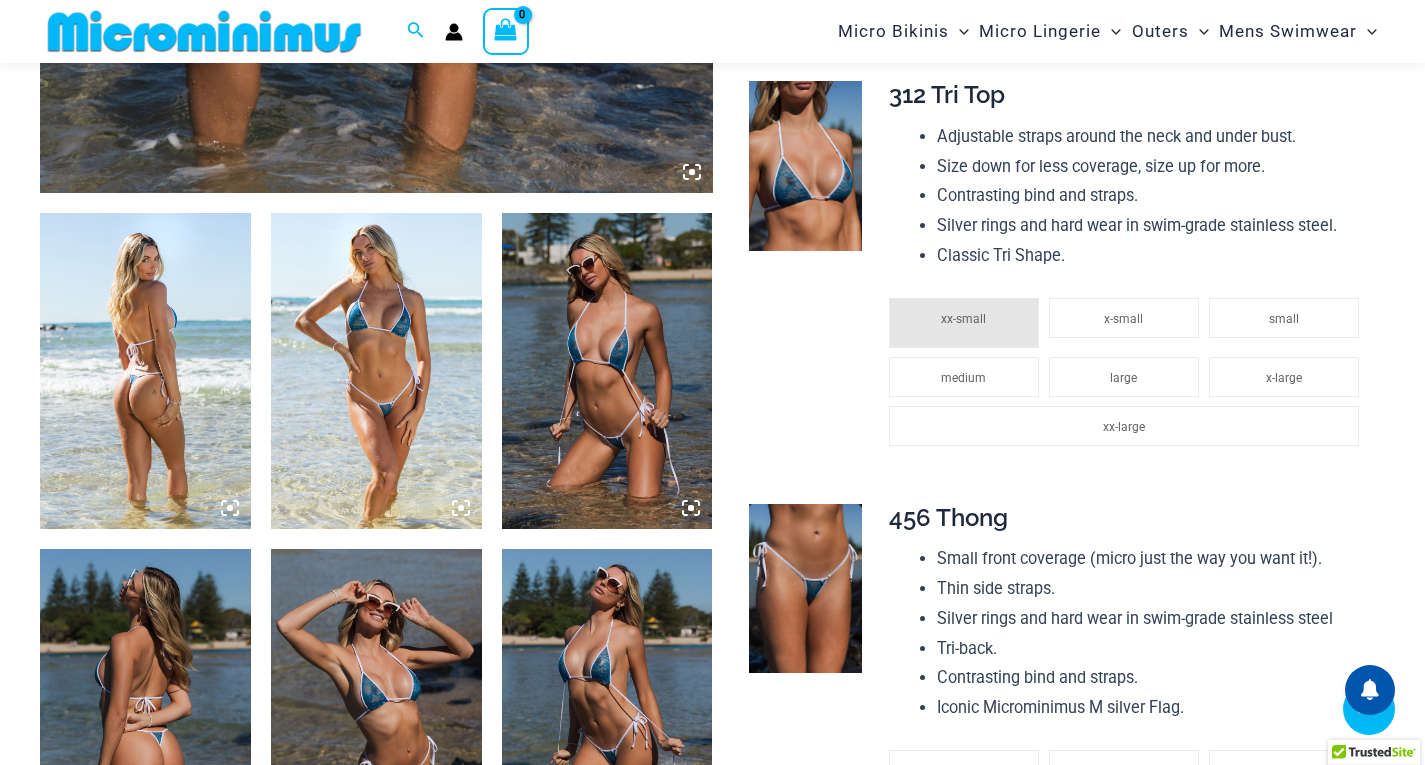 click at bounding box center (607, 371) 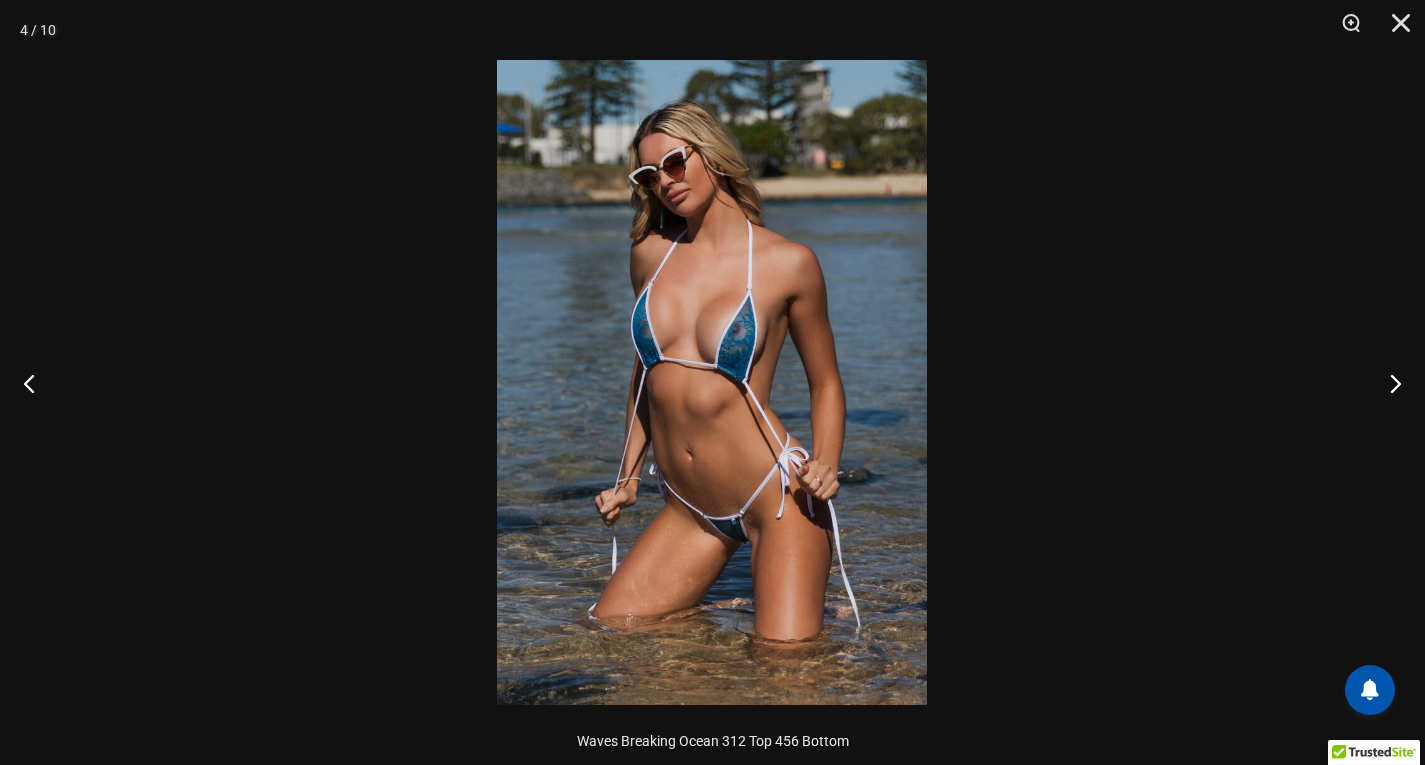 click at bounding box center (712, 382) 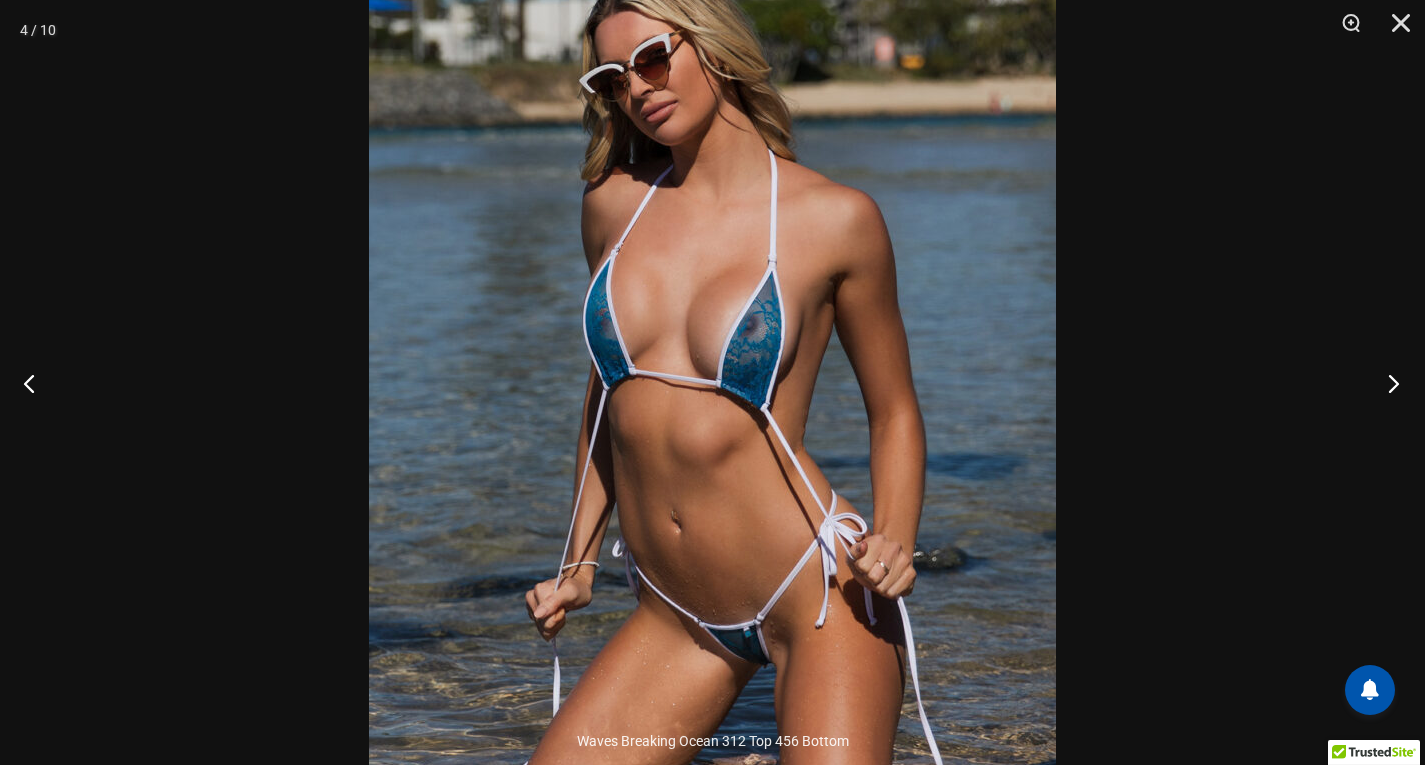 click at bounding box center (1387, 383) 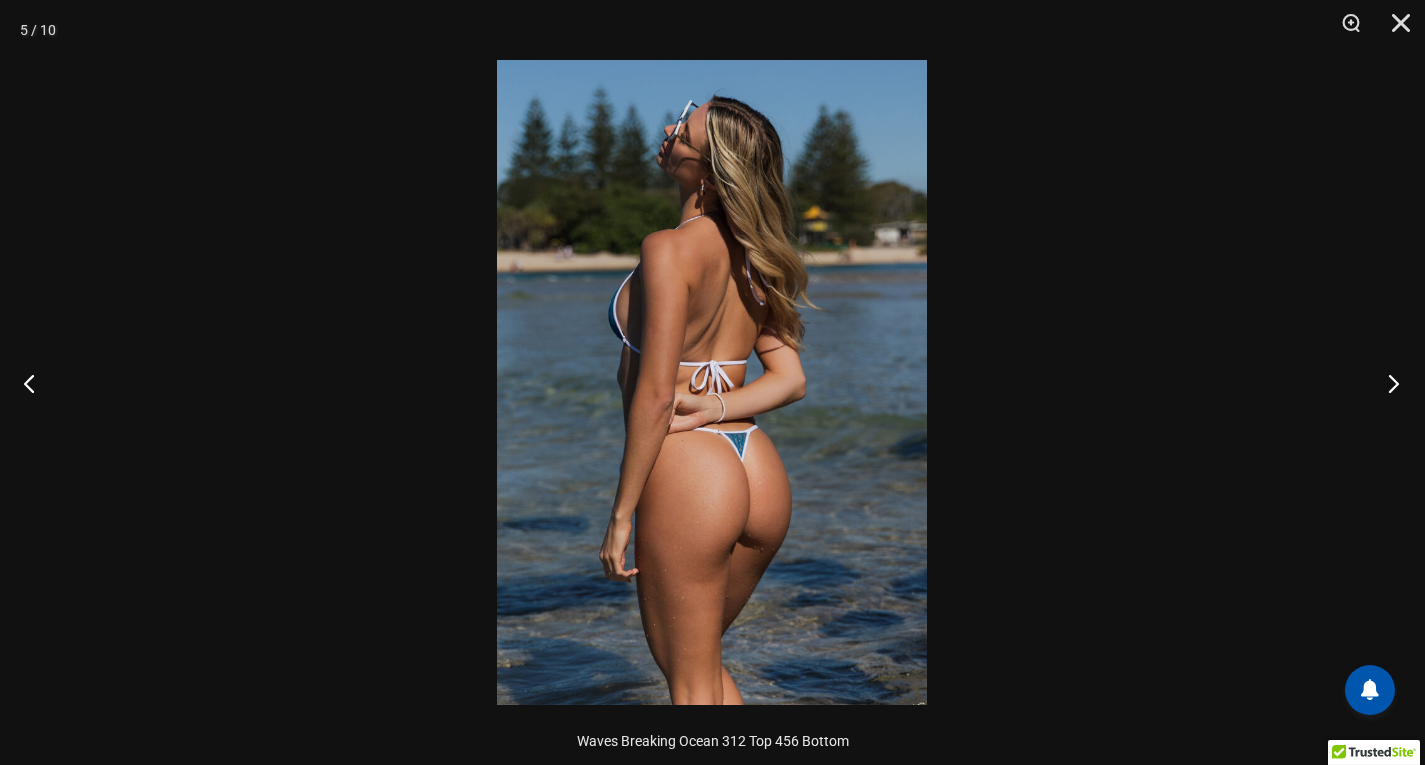 click at bounding box center [1387, 383] 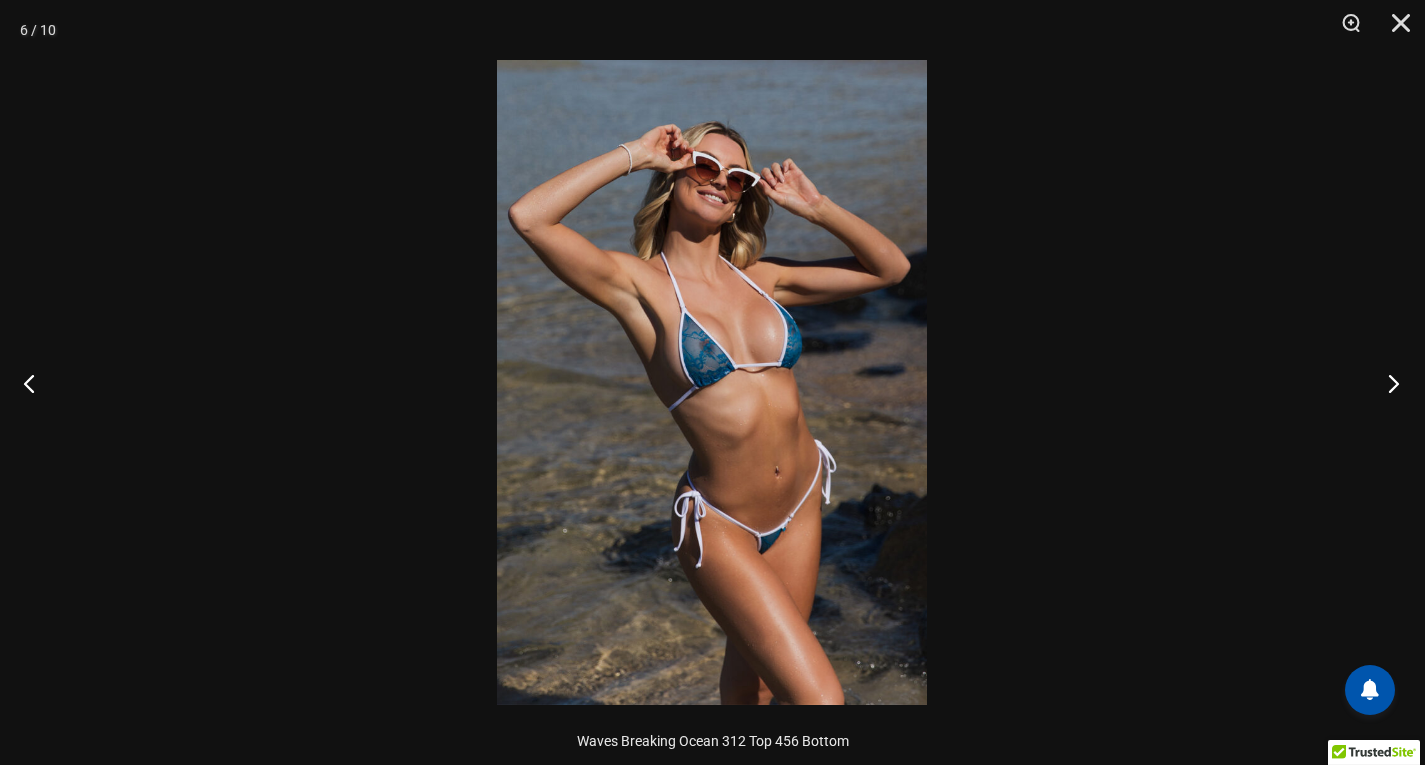 click at bounding box center [1387, 383] 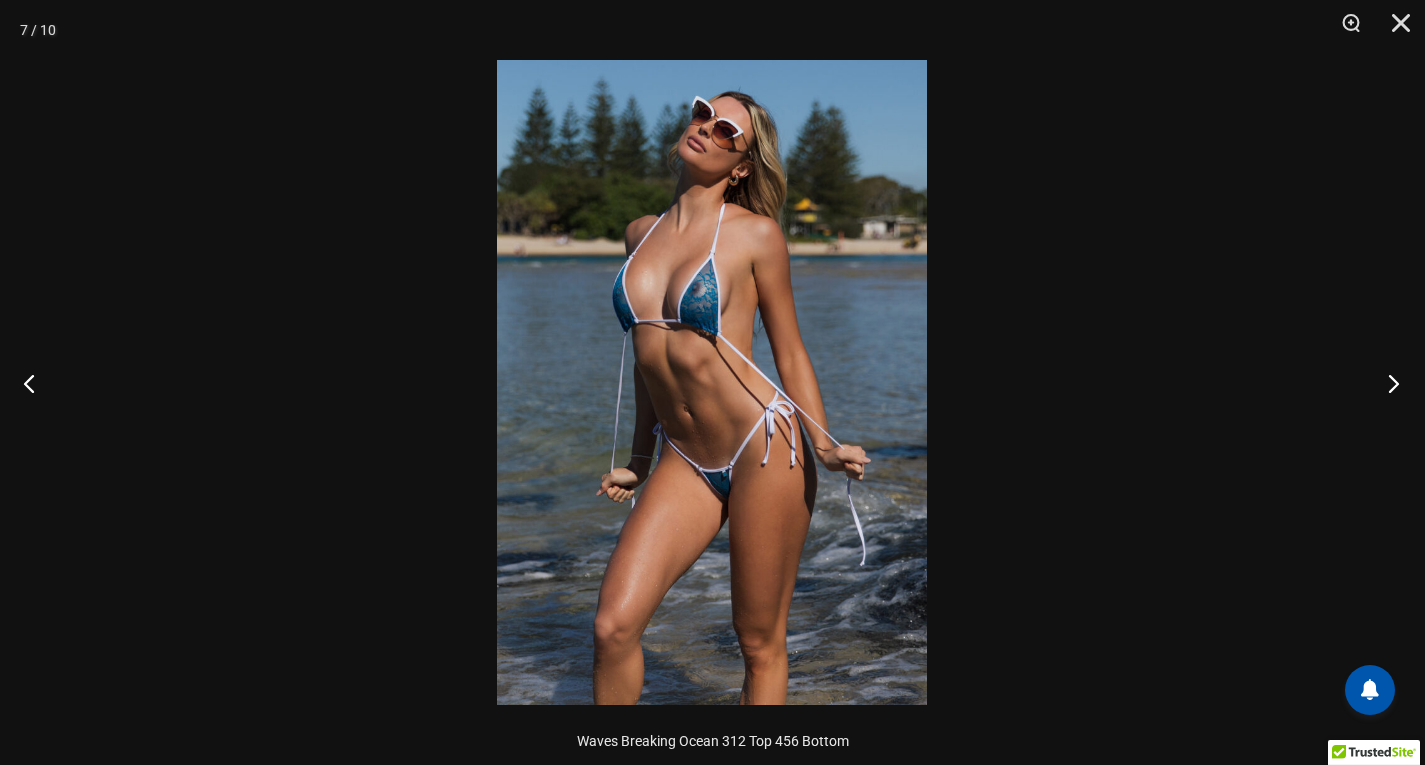 click at bounding box center (1387, 383) 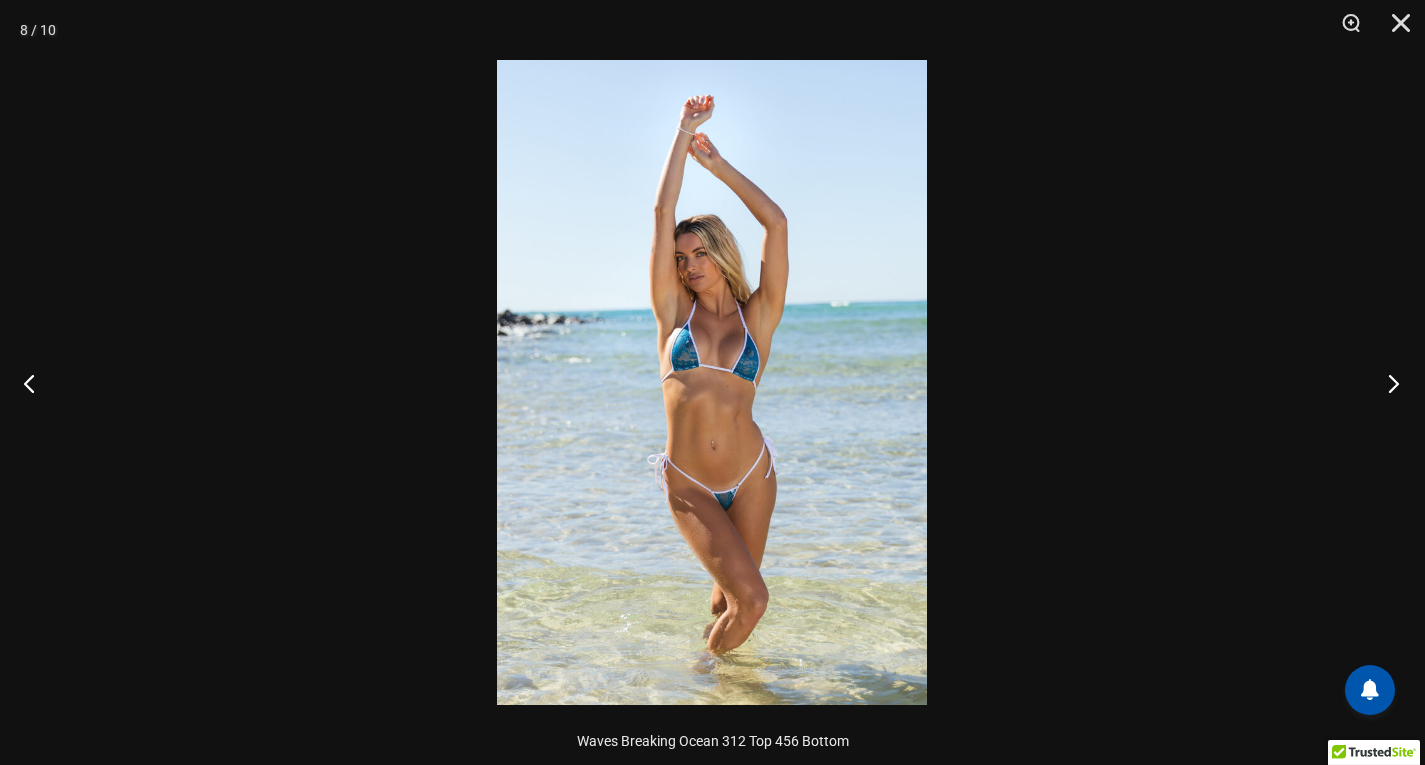 click at bounding box center (1387, 383) 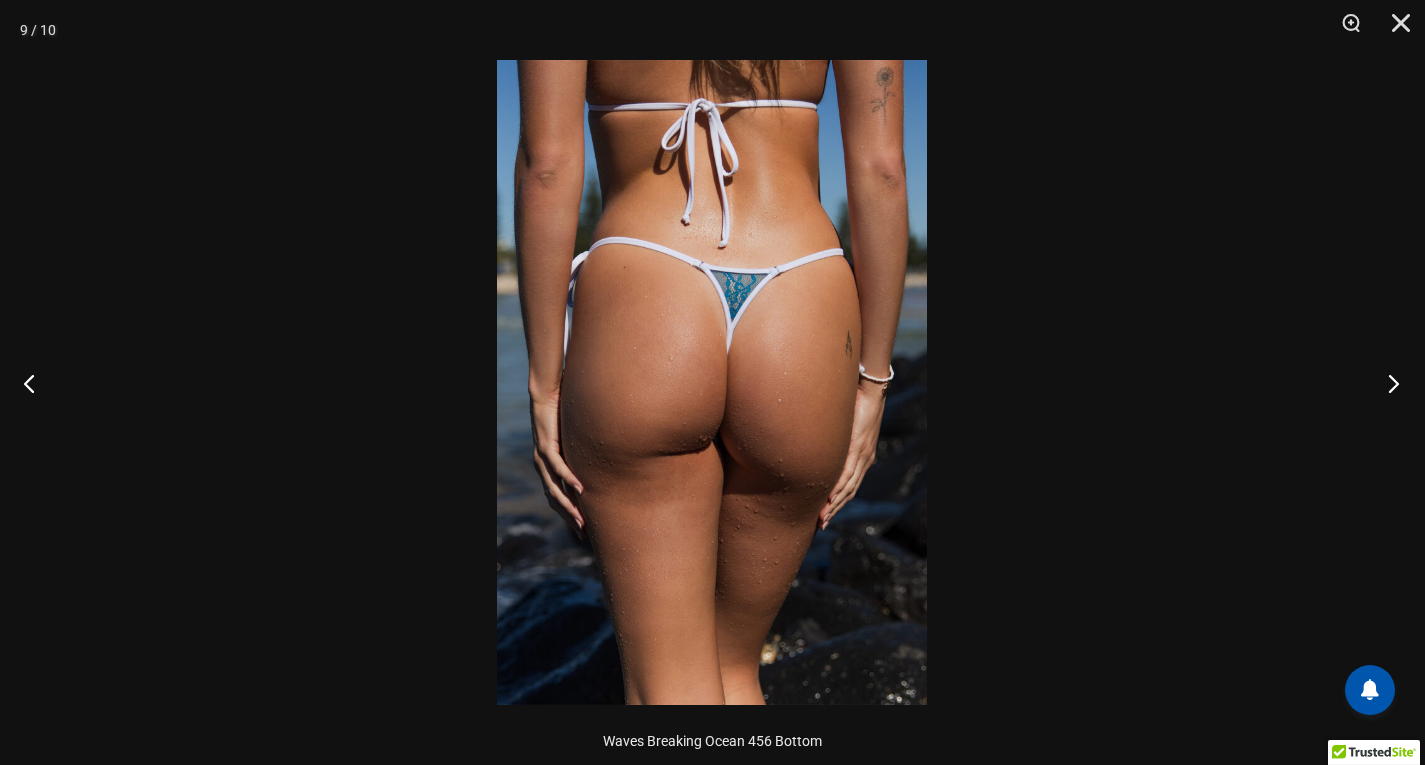click at bounding box center [1387, 383] 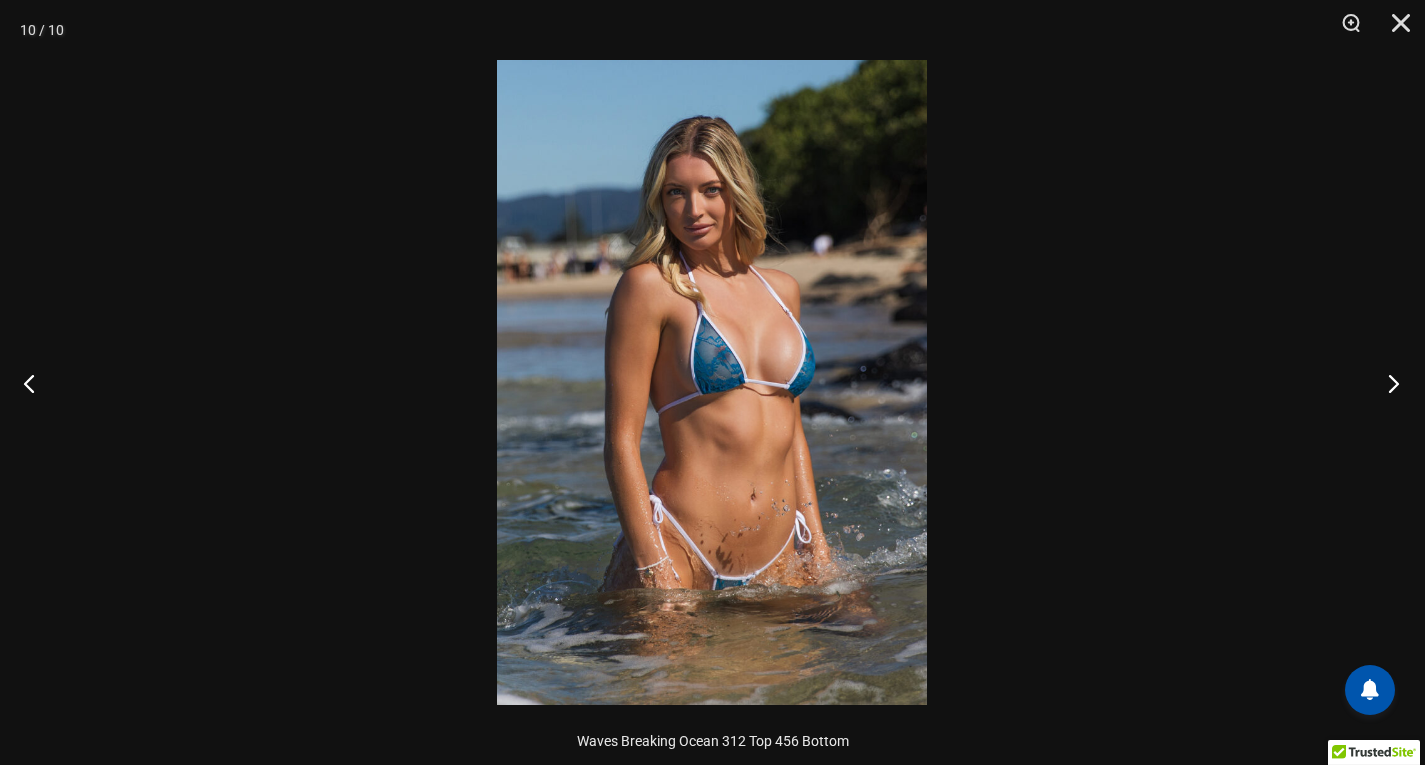 click at bounding box center (1387, 383) 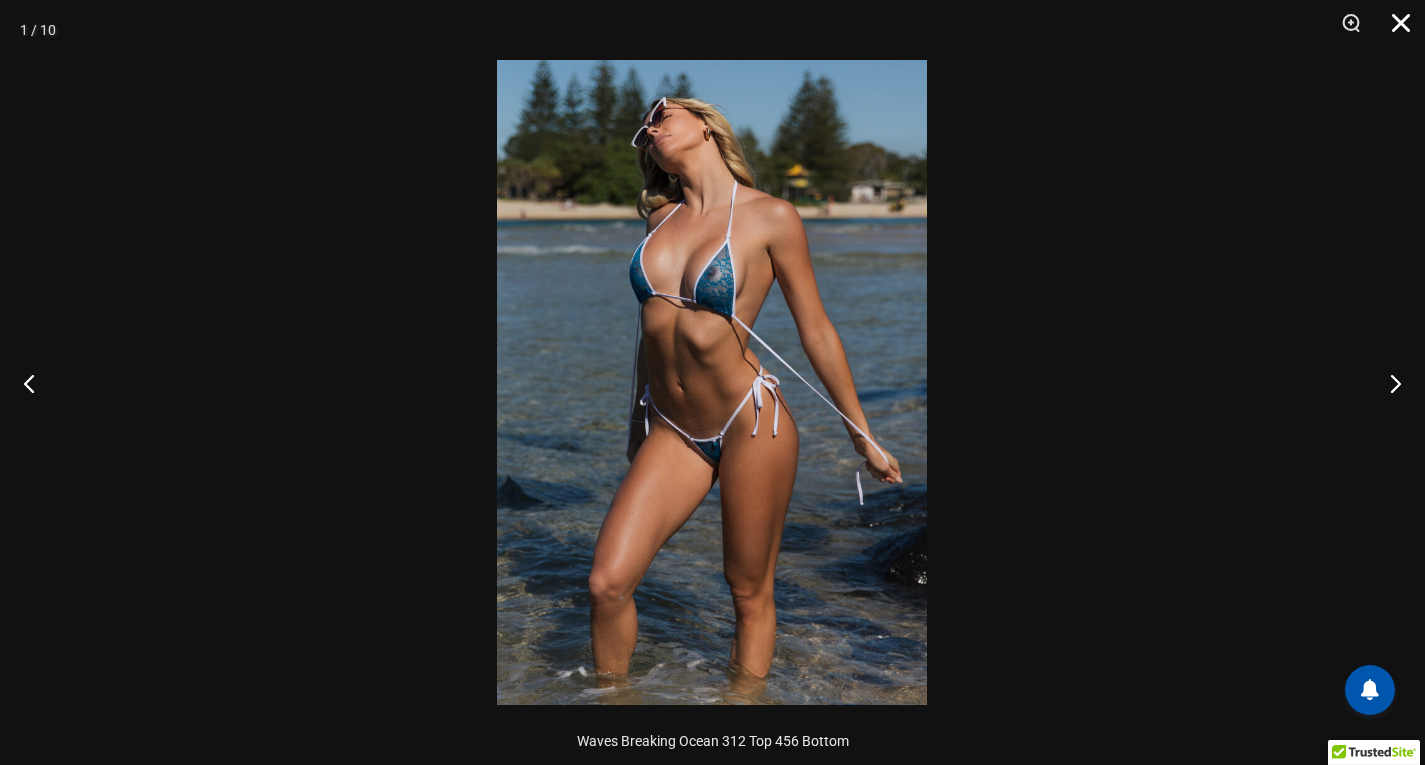 click at bounding box center (1394, 30) 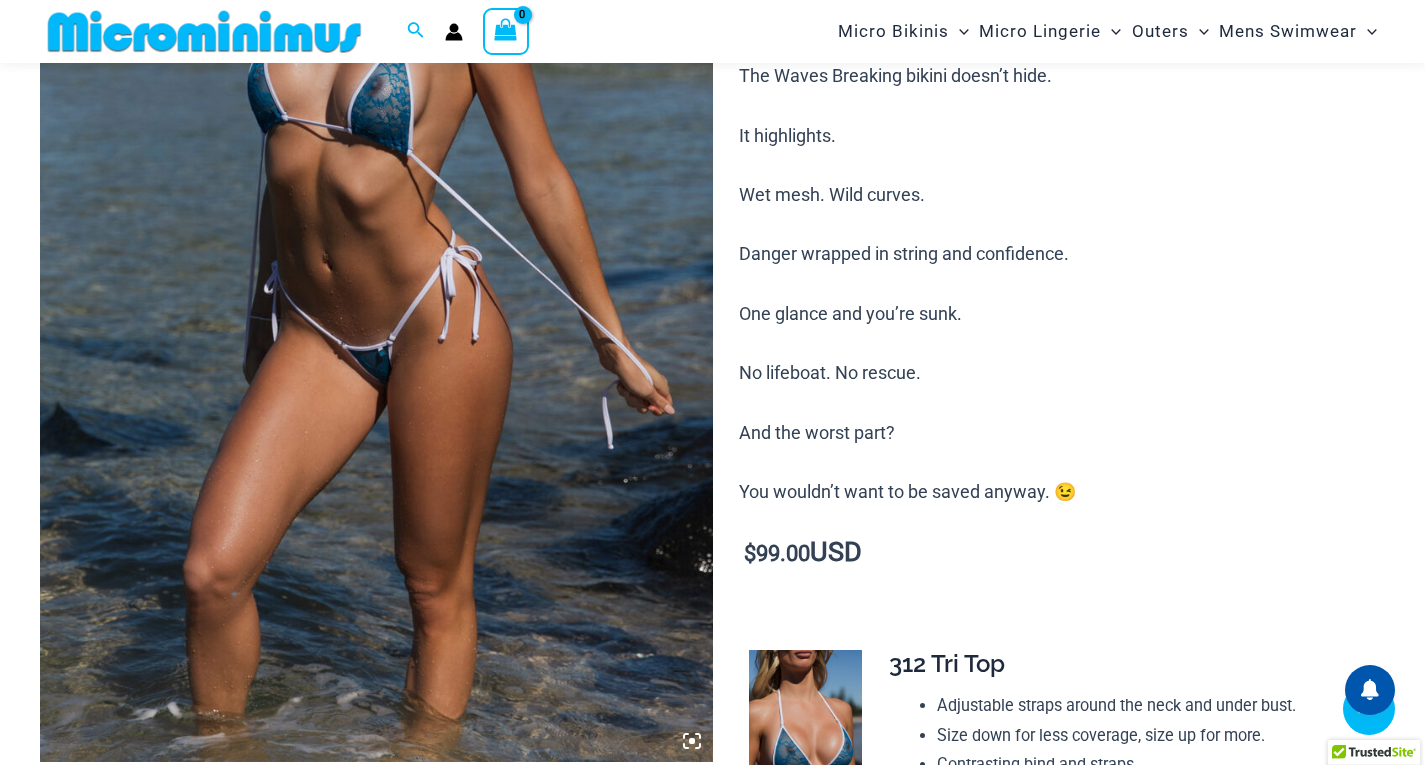 scroll, scrollTop: 0, scrollLeft: 0, axis: both 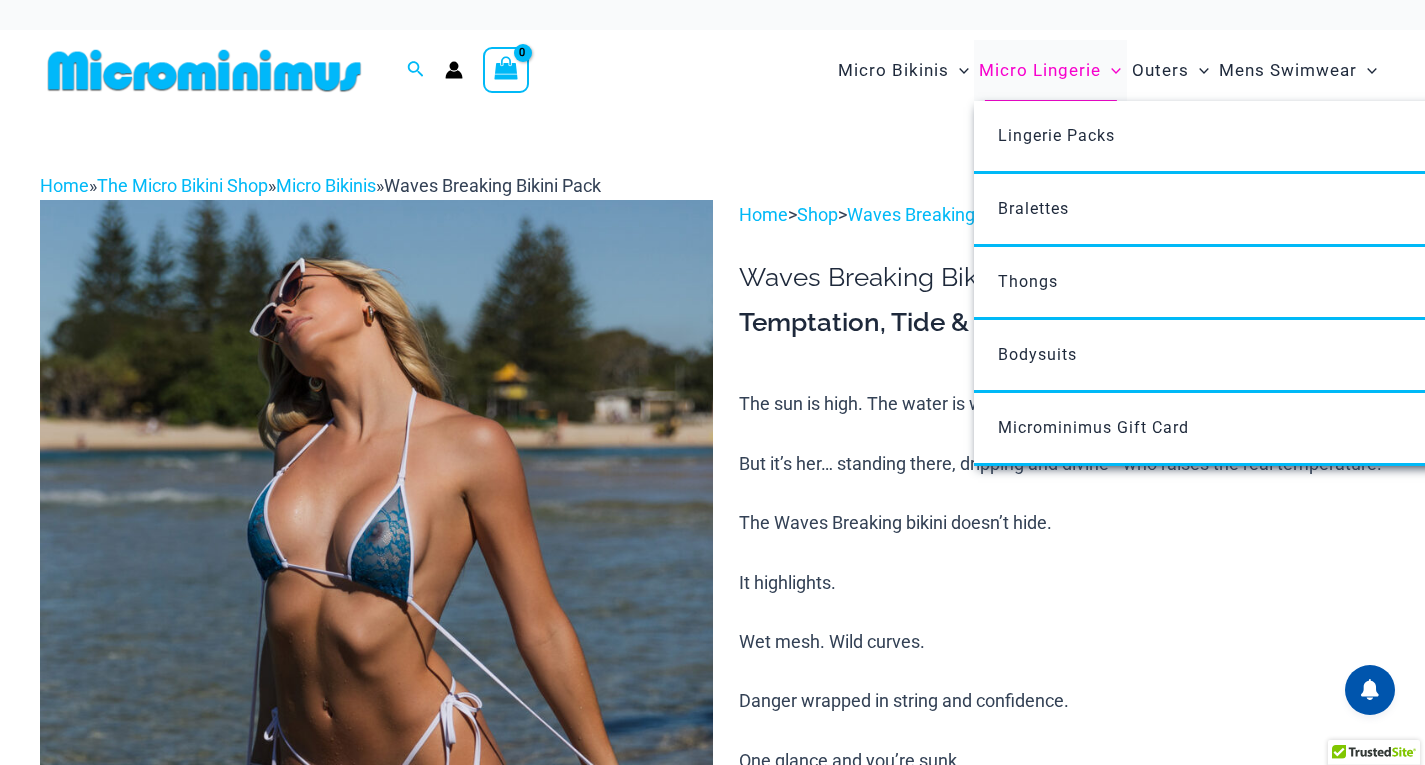 click on "Micro Lingerie" at bounding box center [1040, 70] 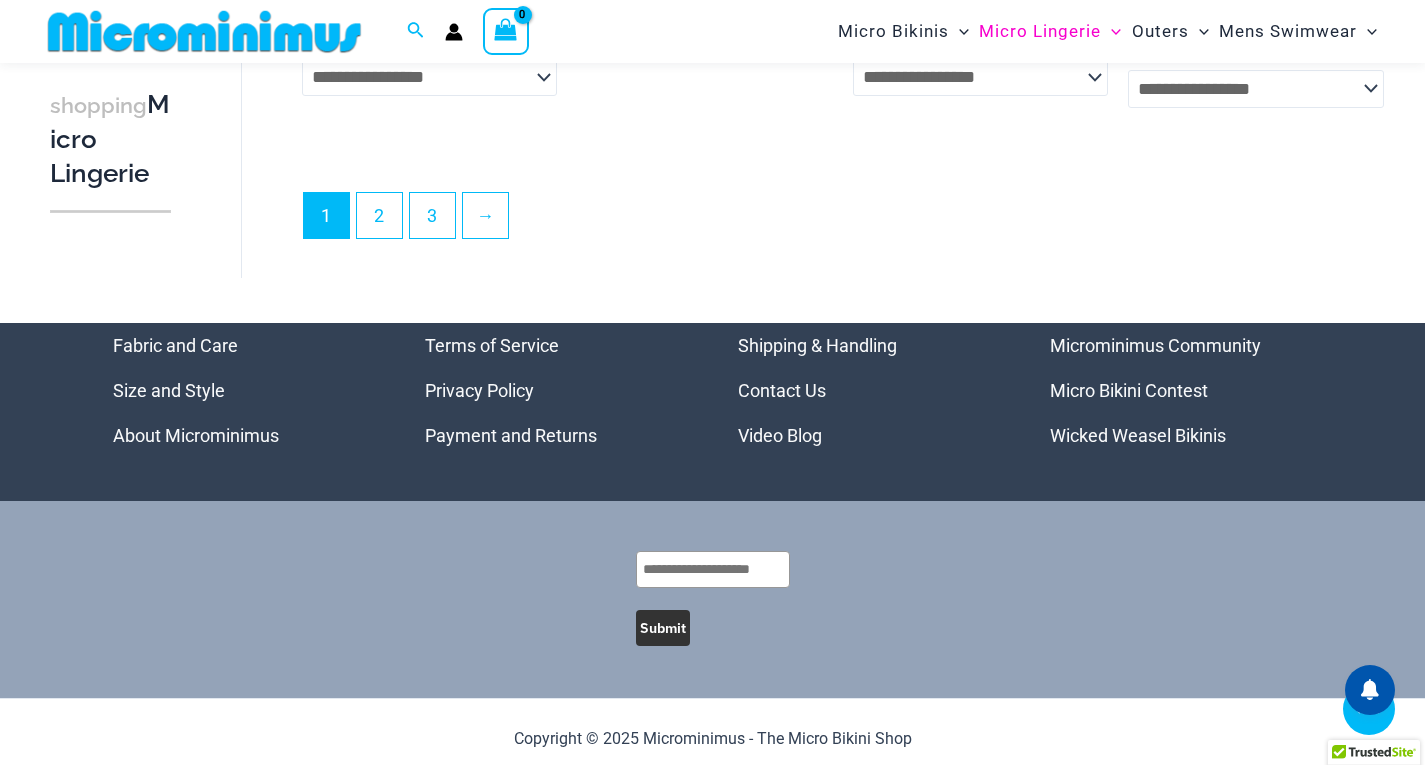 scroll, scrollTop: 4824, scrollLeft: 0, axis: vertical 